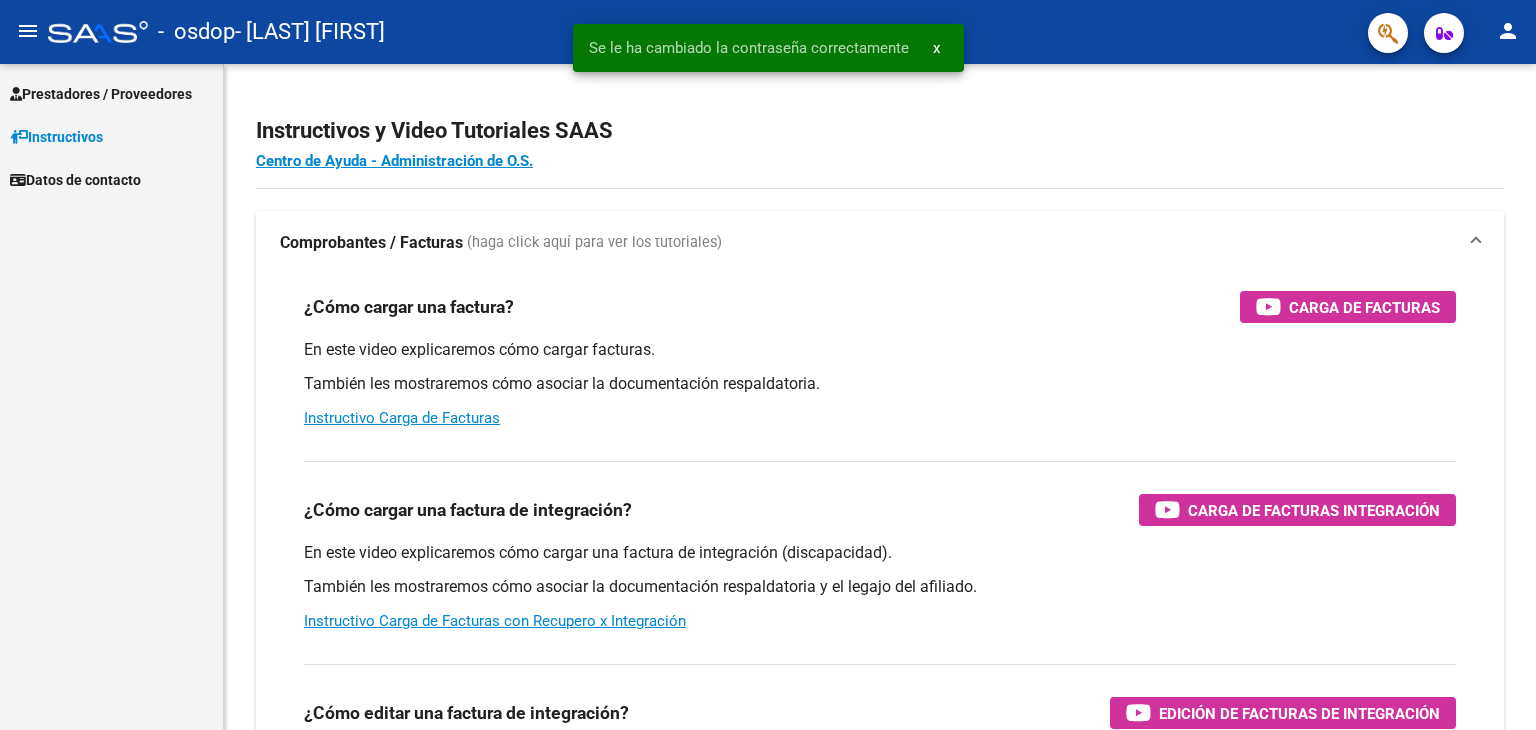 scroll, scrollTop: 0, scrollLeft: 0, axis: both 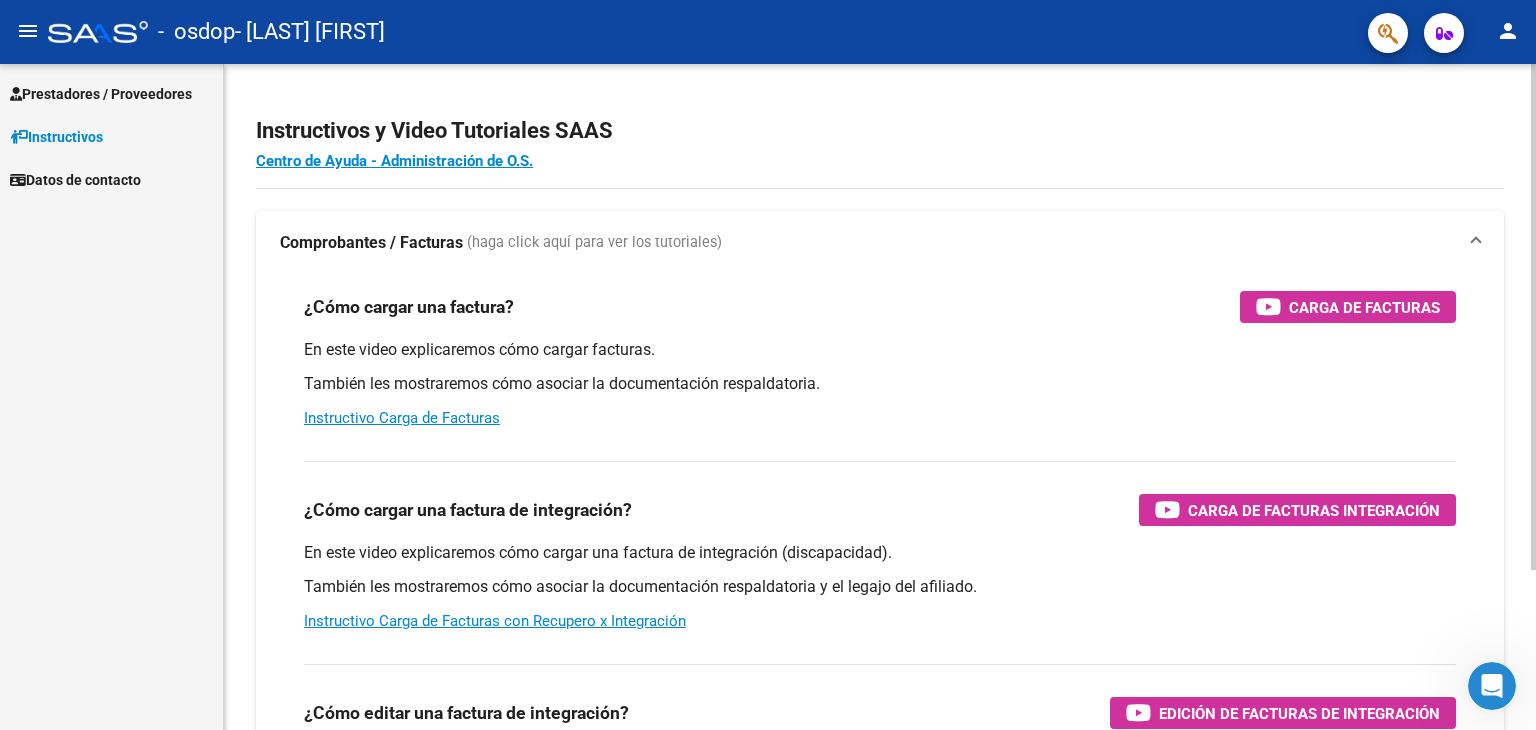 click 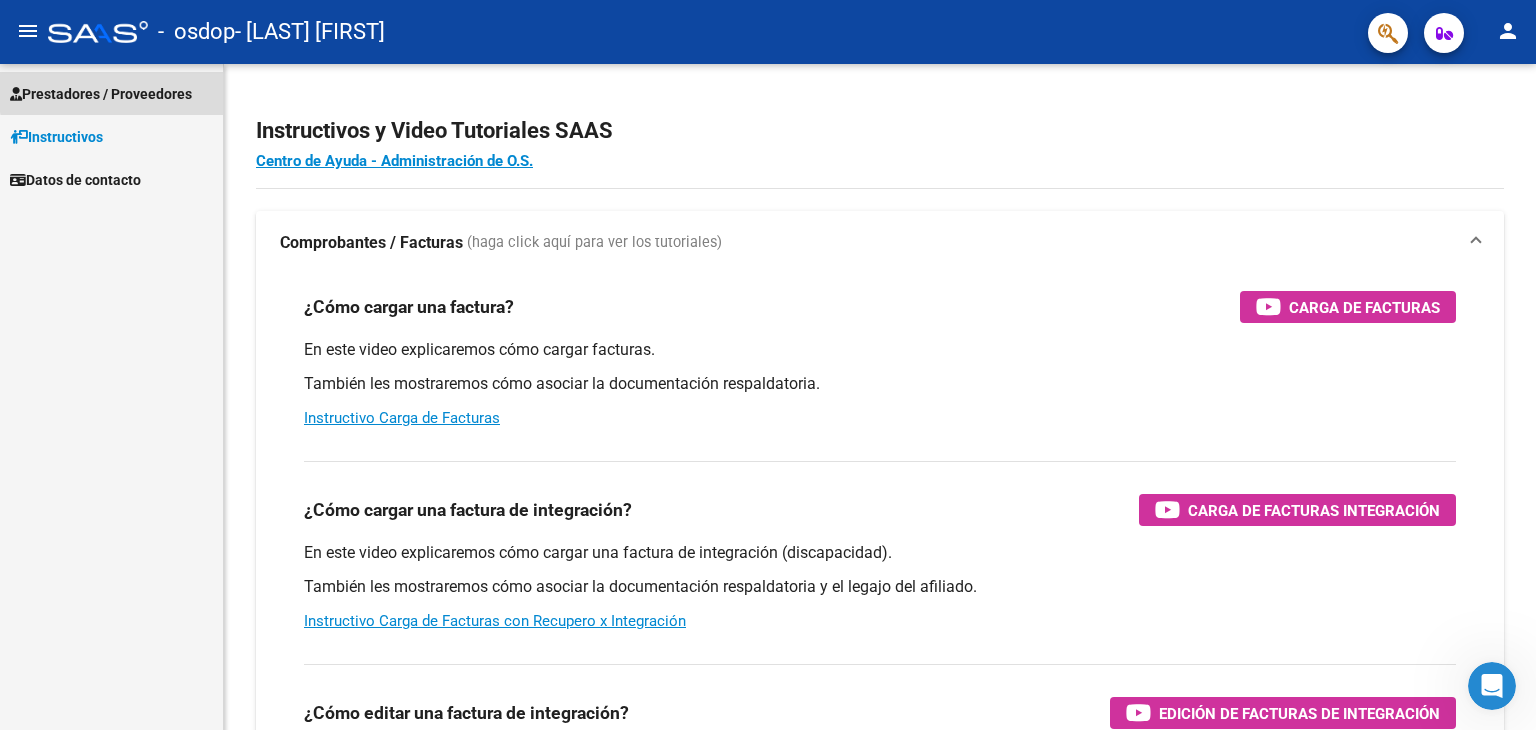 click on "Prestadores / Proveedores" at bounding box center (101, 94) 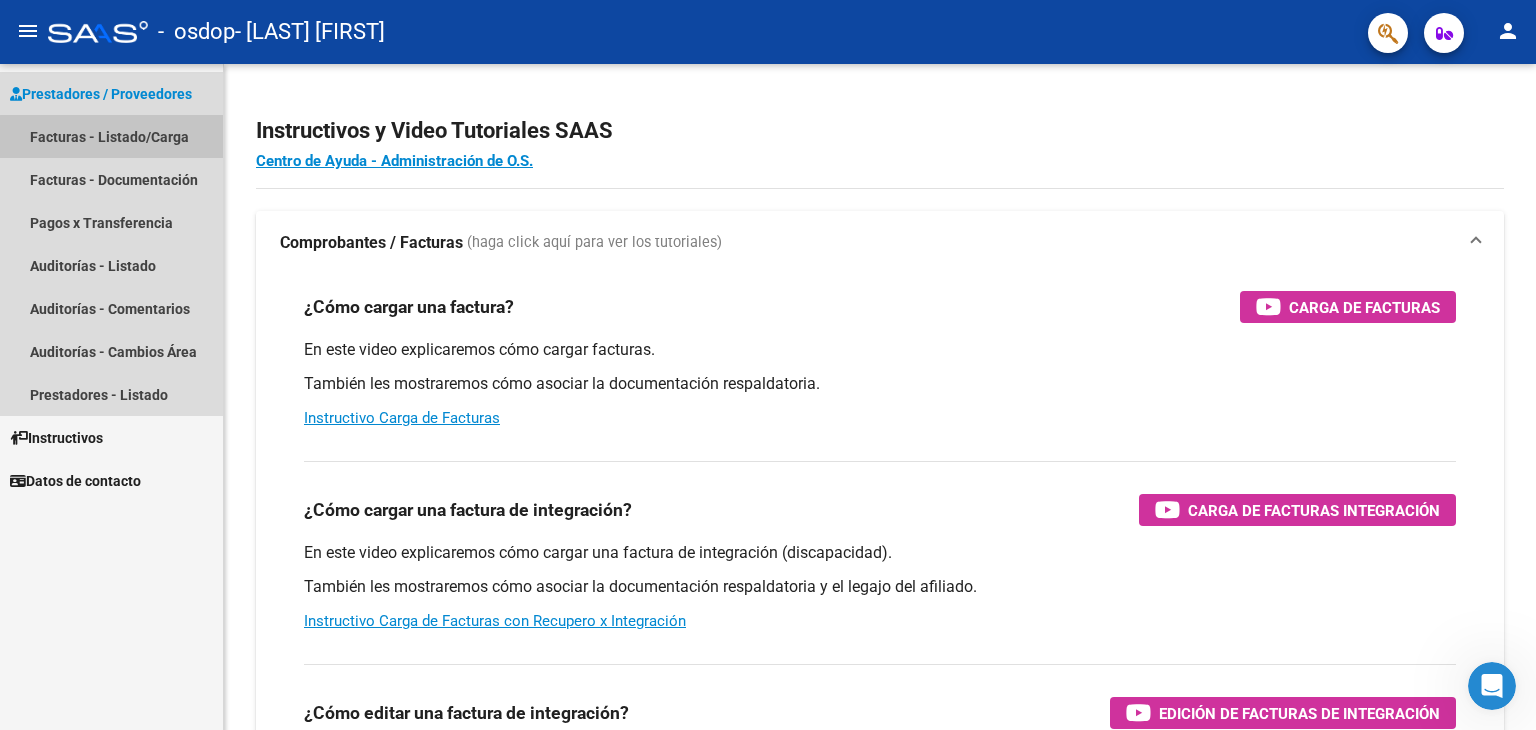 click on "Facturas - Listado/Carga" at bounding box center [111, 136] 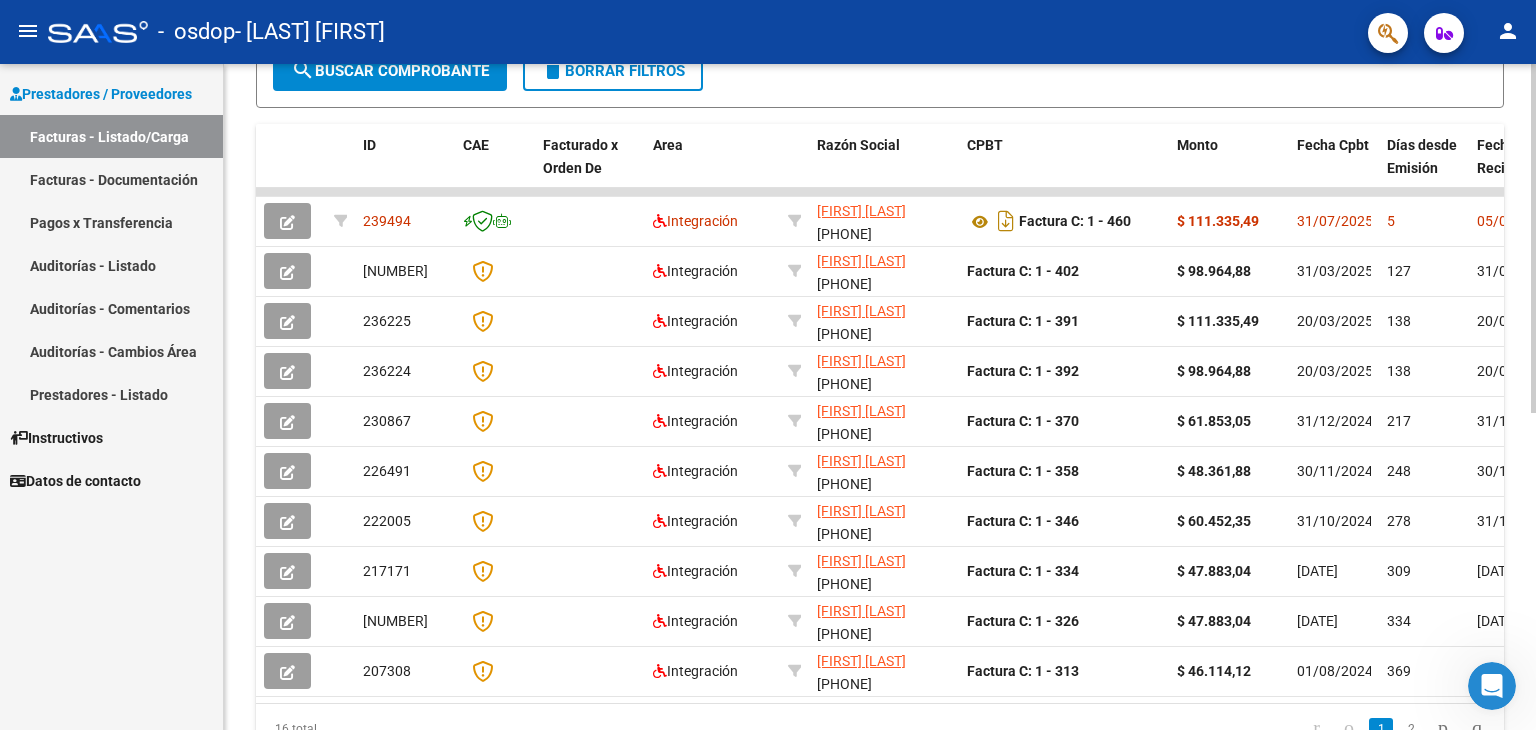 scroll, scrollTop: 497, scrollLeft: 0, axis: vertical 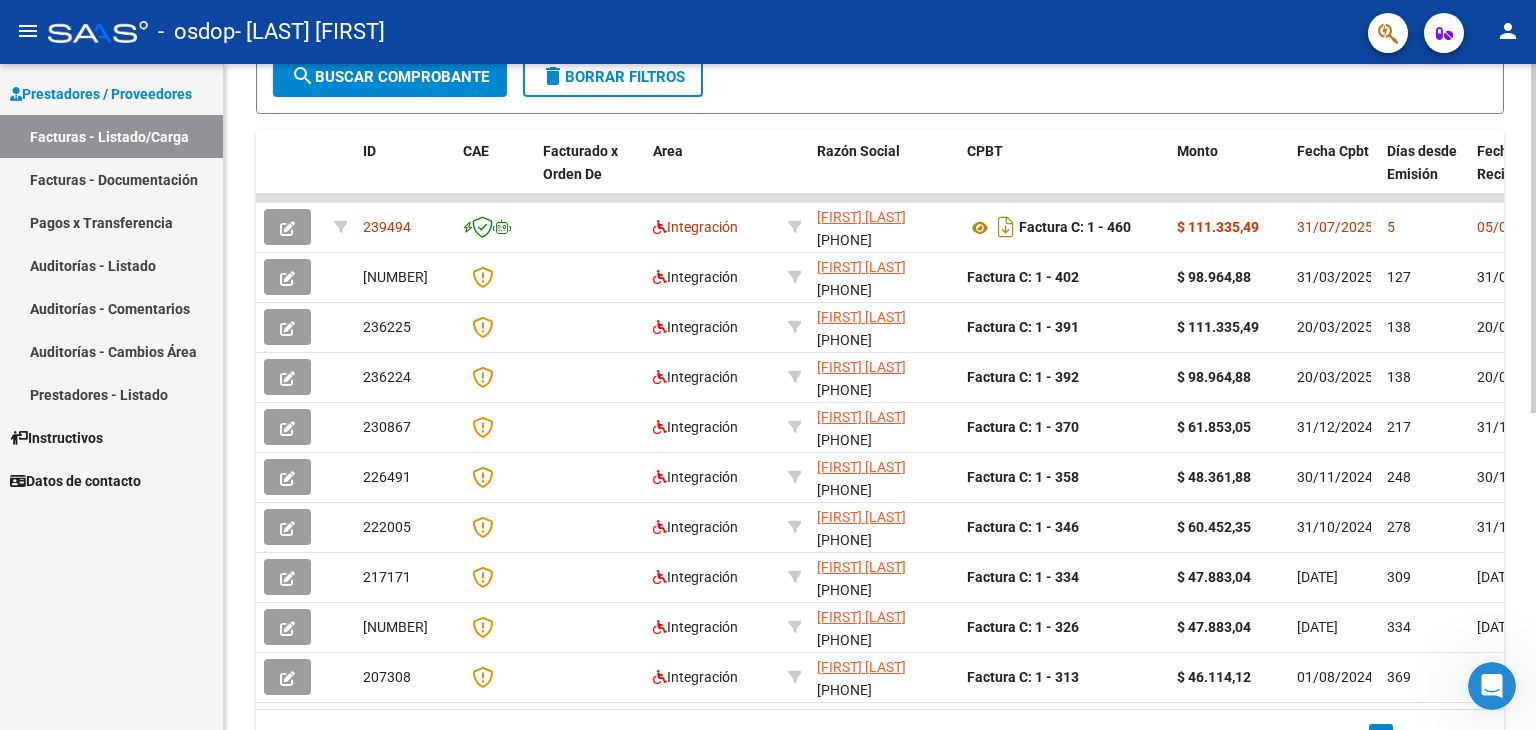 click 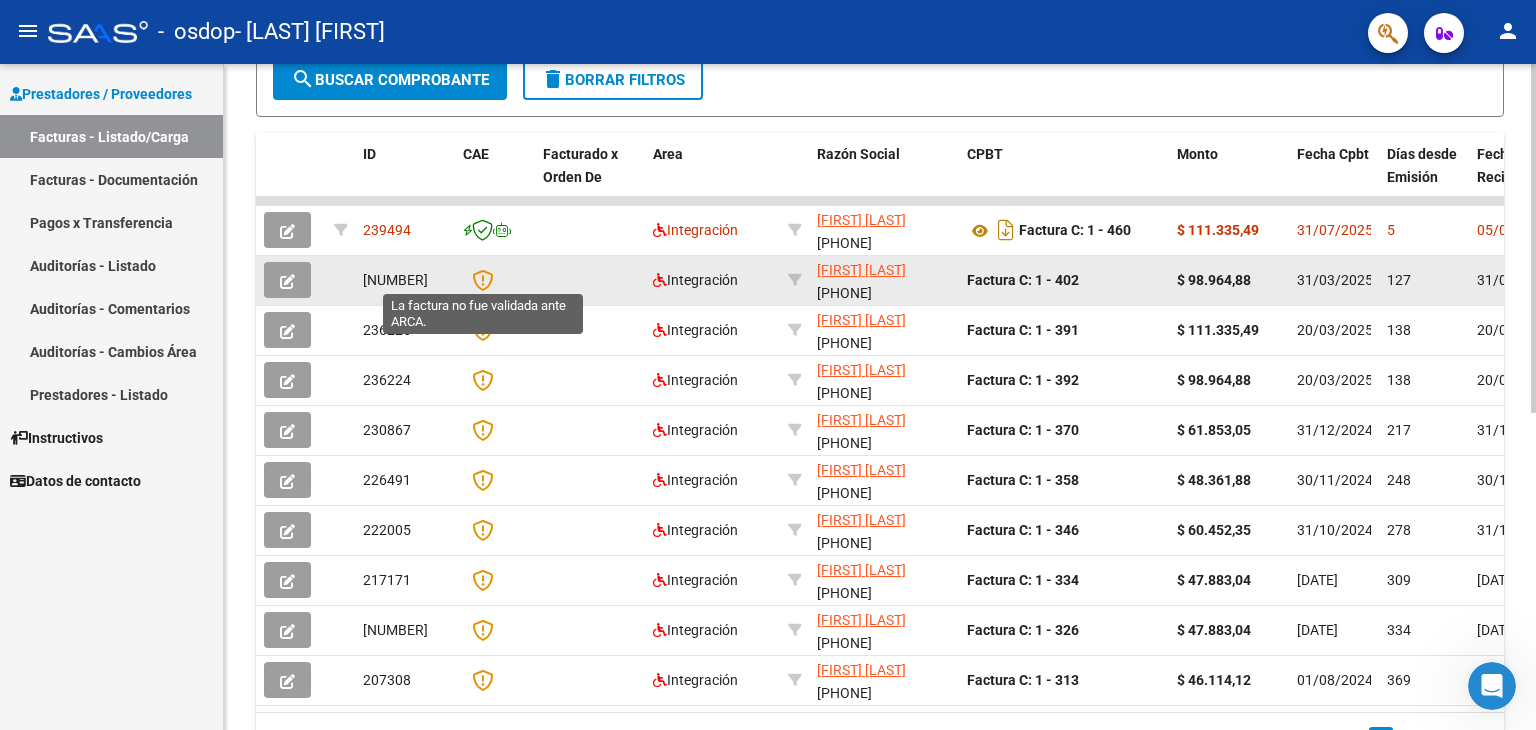 click 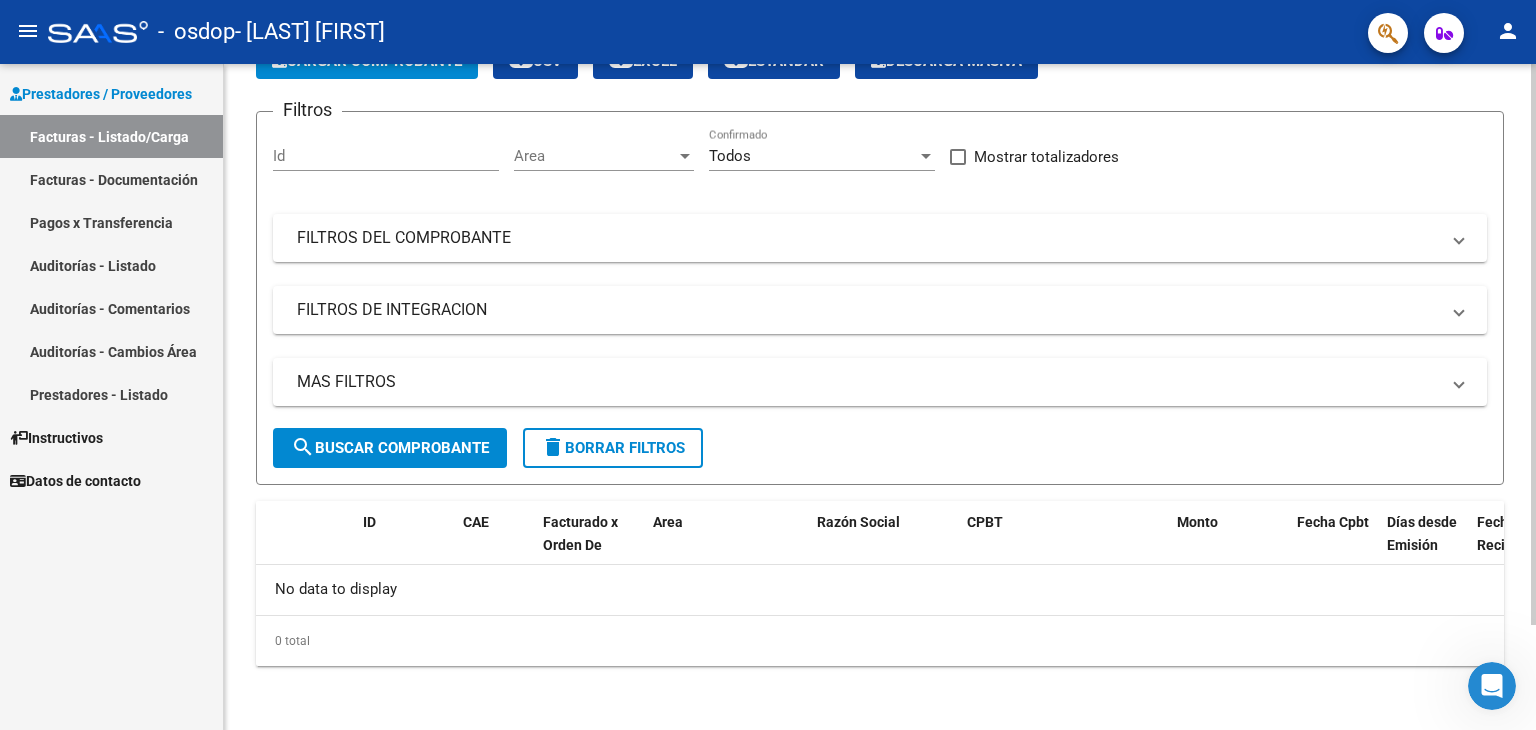scroll, scrollTop: 124, scrollLeft: 0, axis: vertical 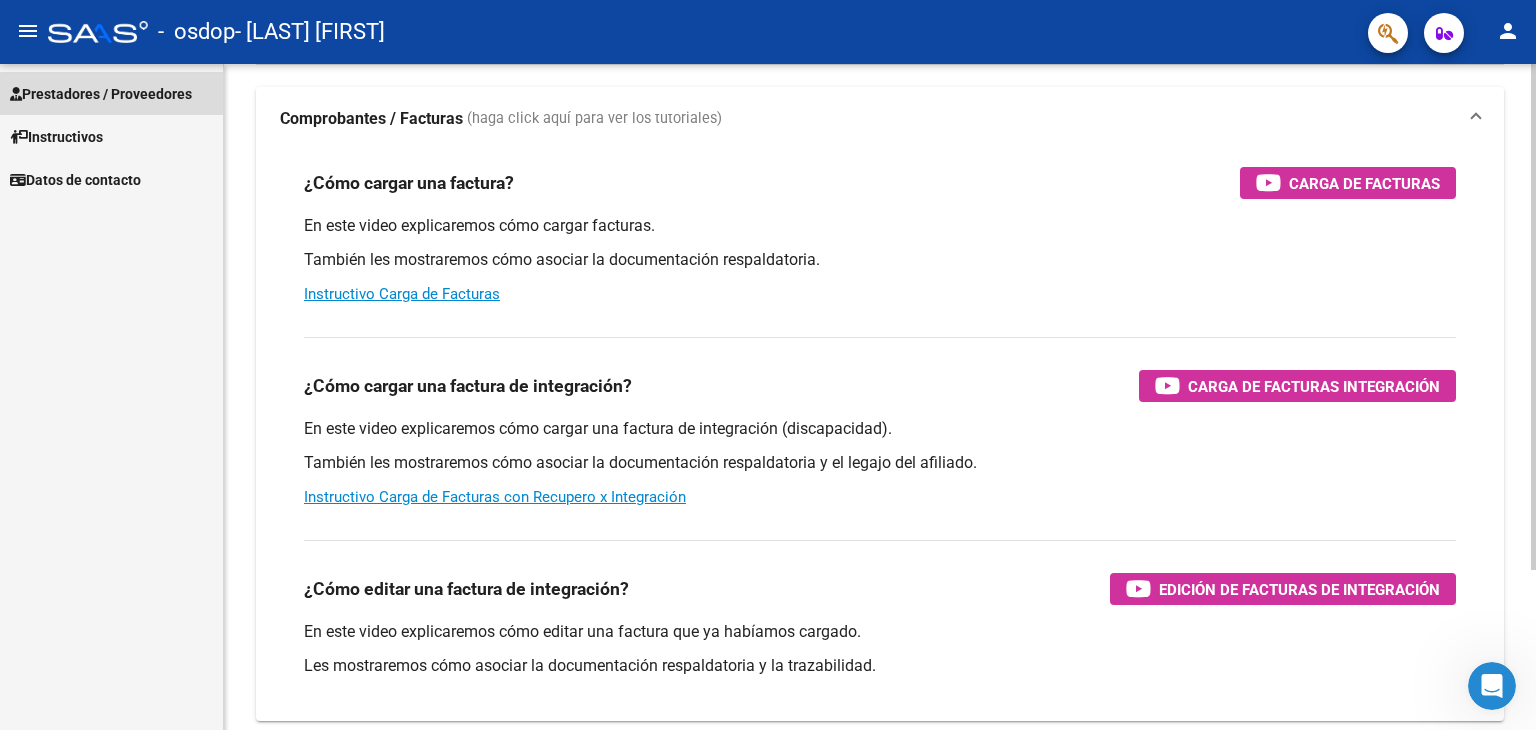 click on "Prestadores / Proveedores" at bounding box center [101, 94] 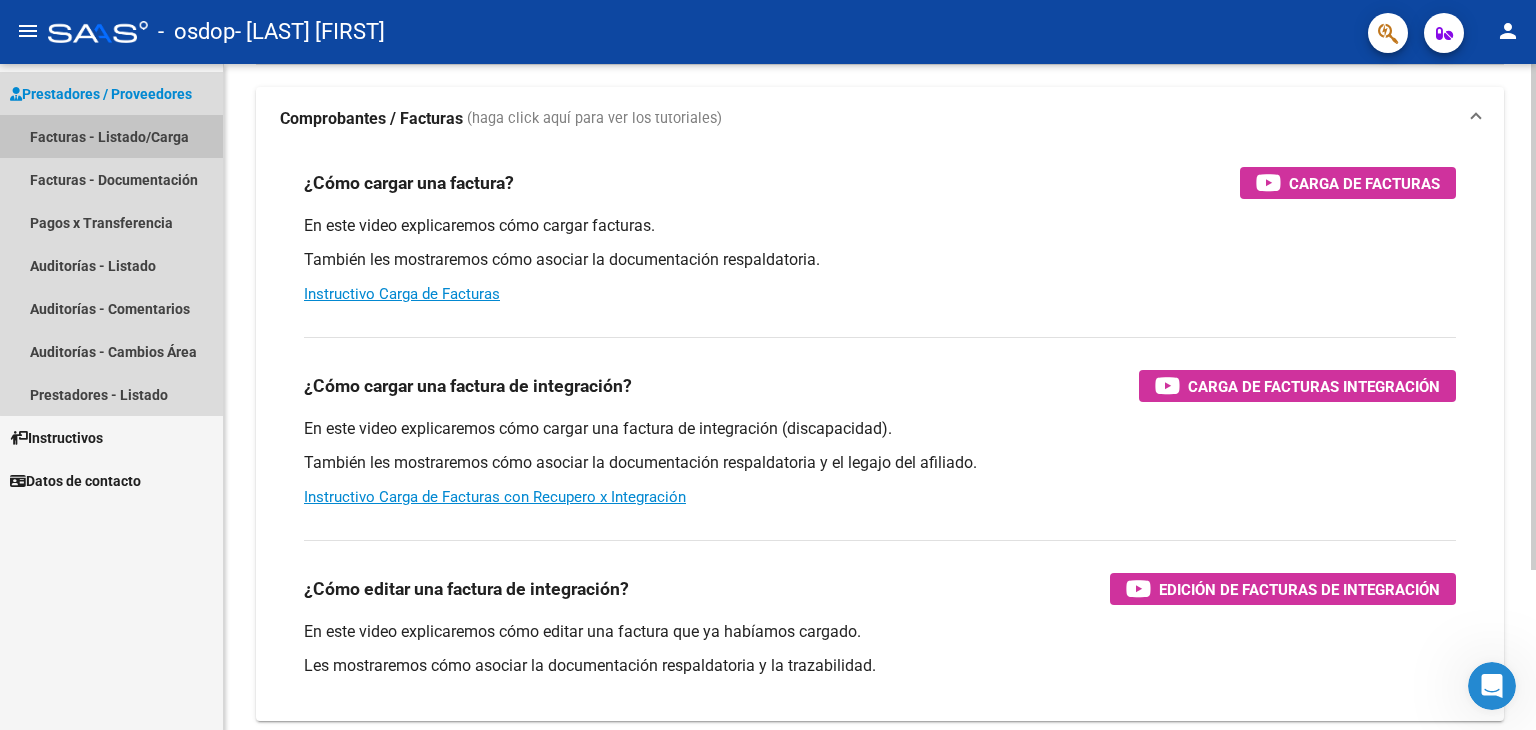 click on "Facturas - Listado/Carga" at bounding box center (111, 136) 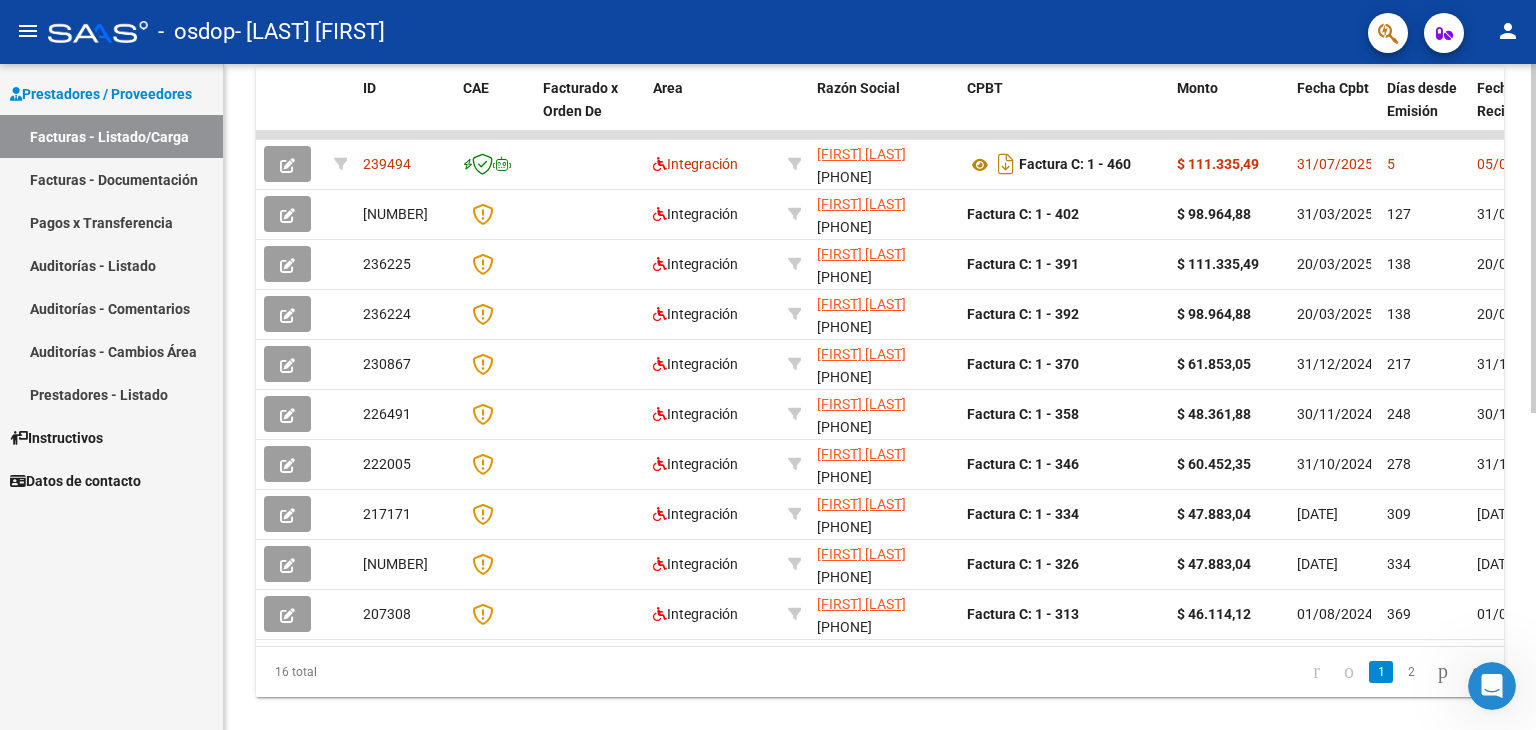 scroll, scrollTop: 581, scrollLeft: 0, axis: vertical 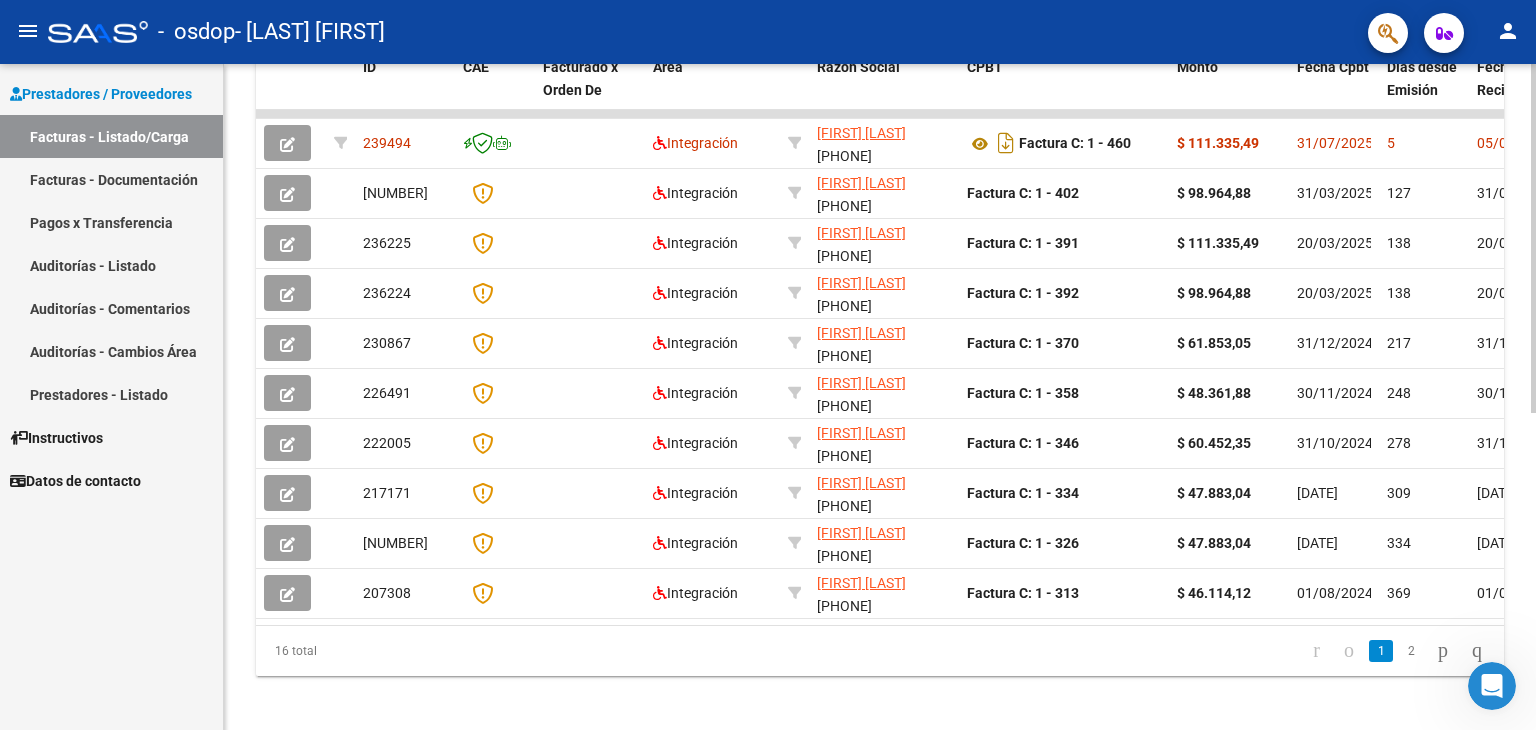 click 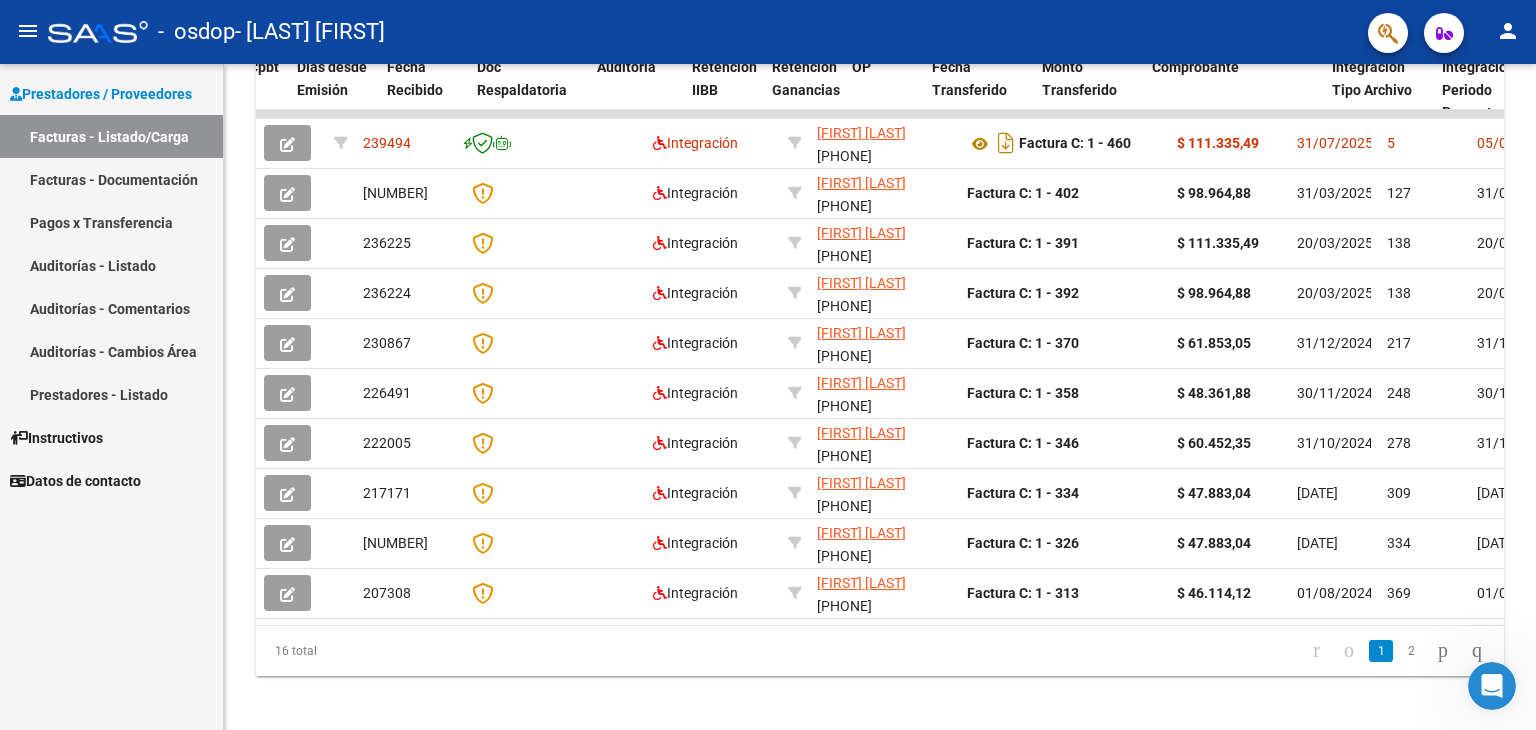 scroll, scrollTop: 0, scrollLeft: 1092, axis: horizontal 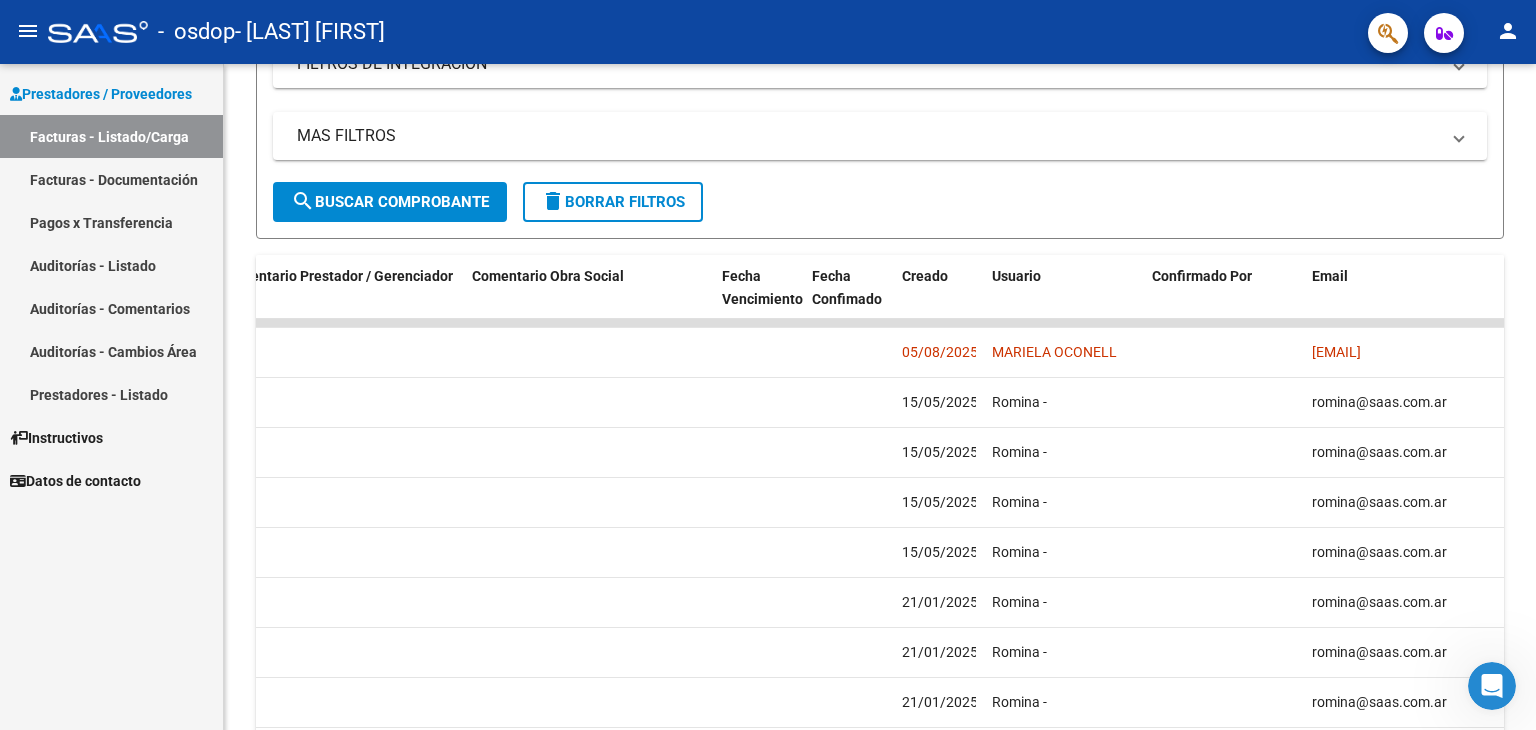 click 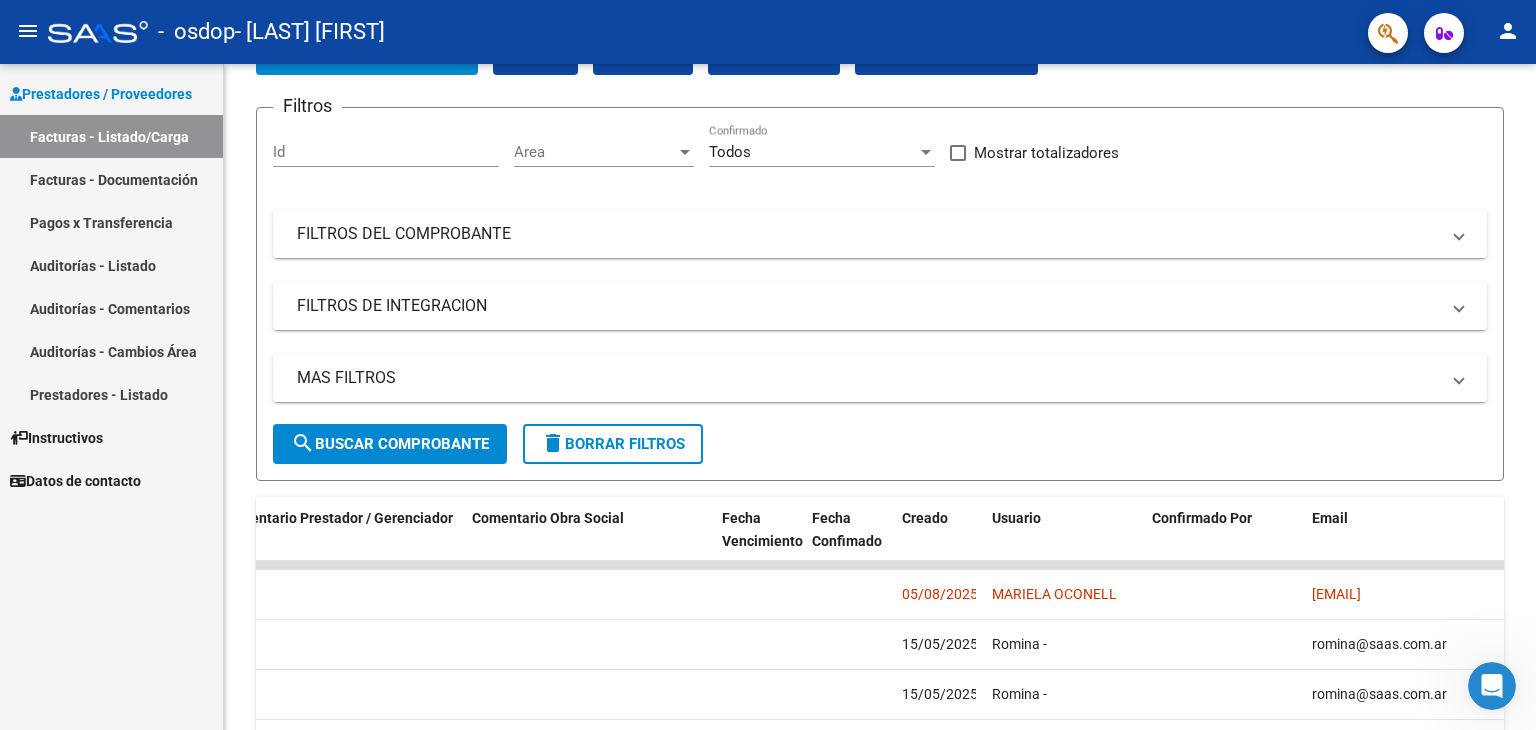 scroll, scrollTop: 122, scrollLeft: 0, axis: vertical 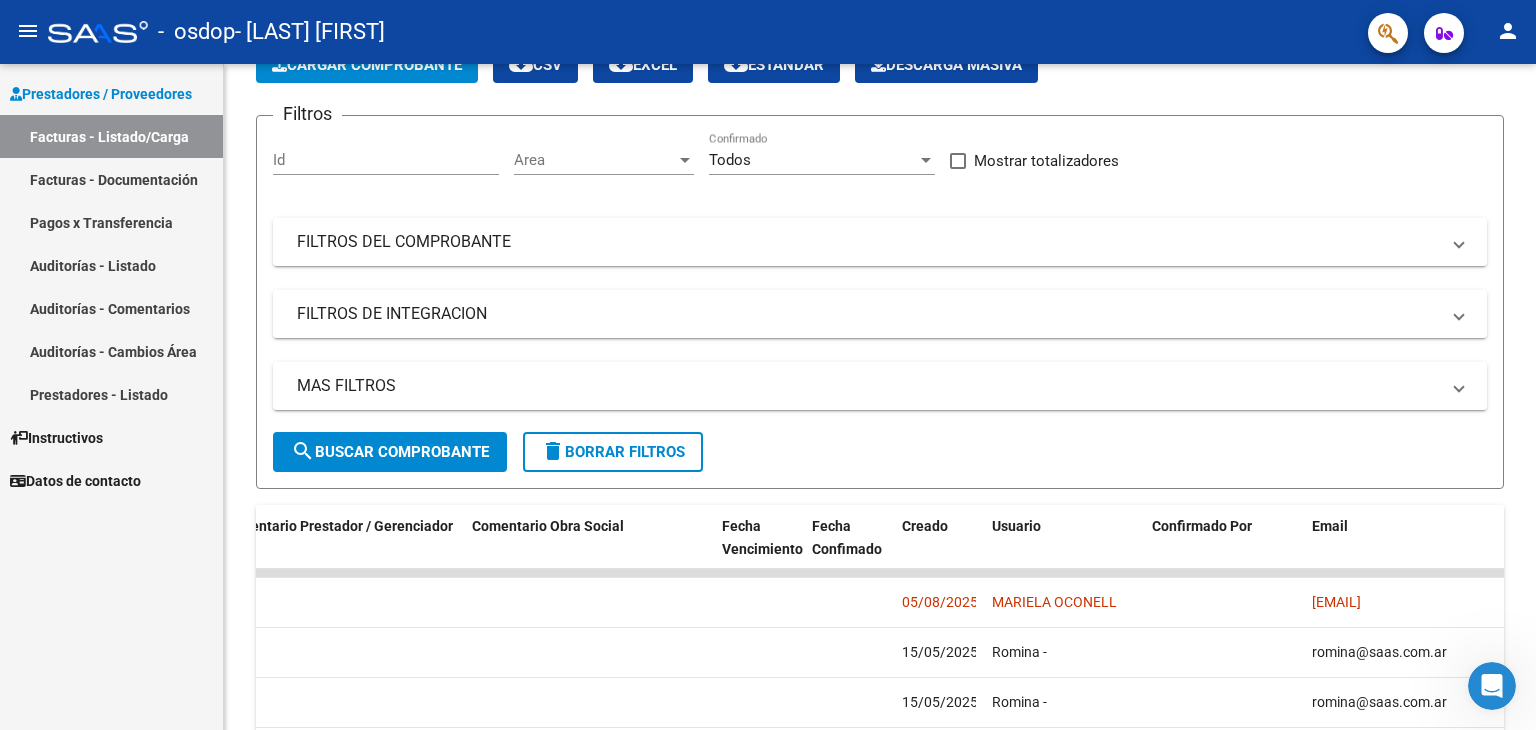click 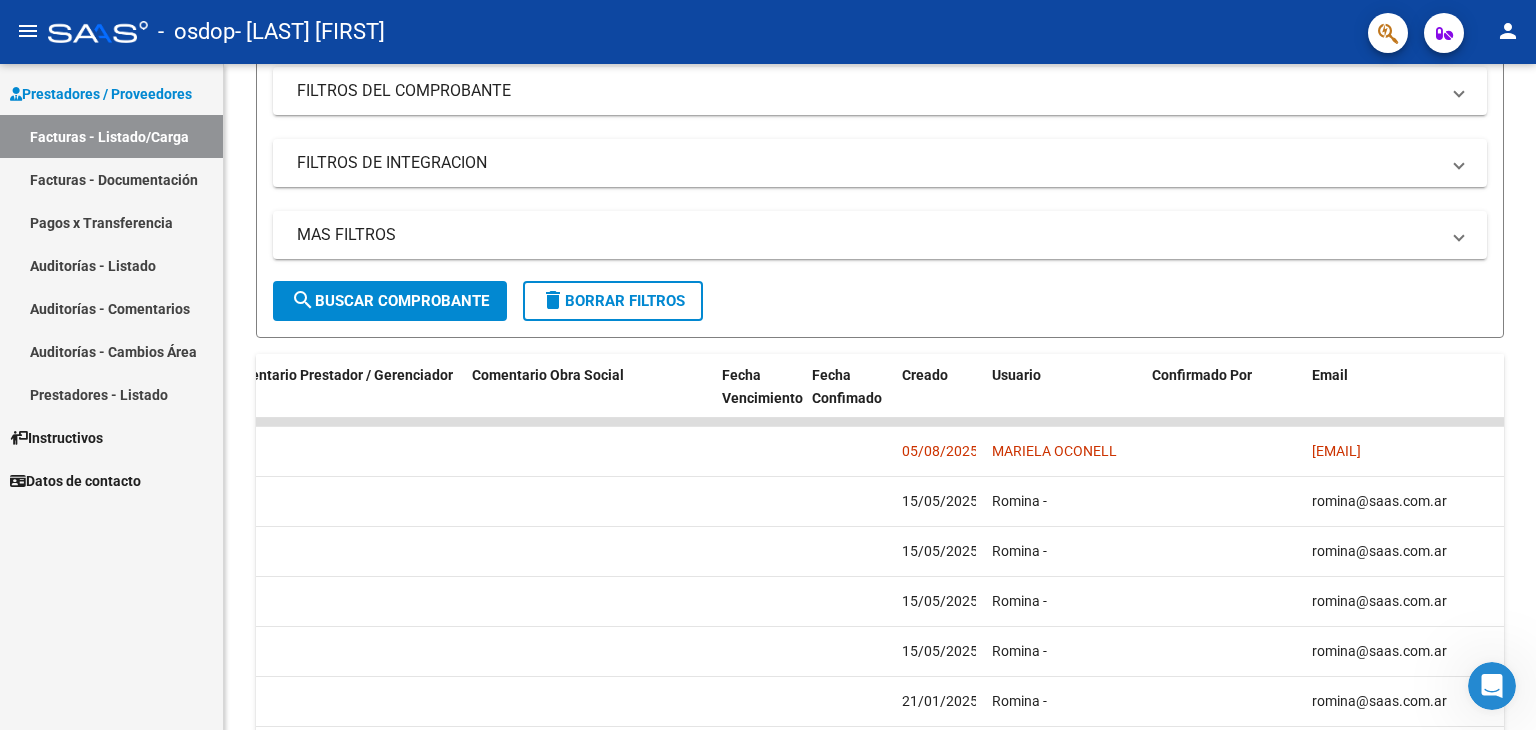 scroll, scrollTop: 604, scrollLeft: 0, axis: vertical 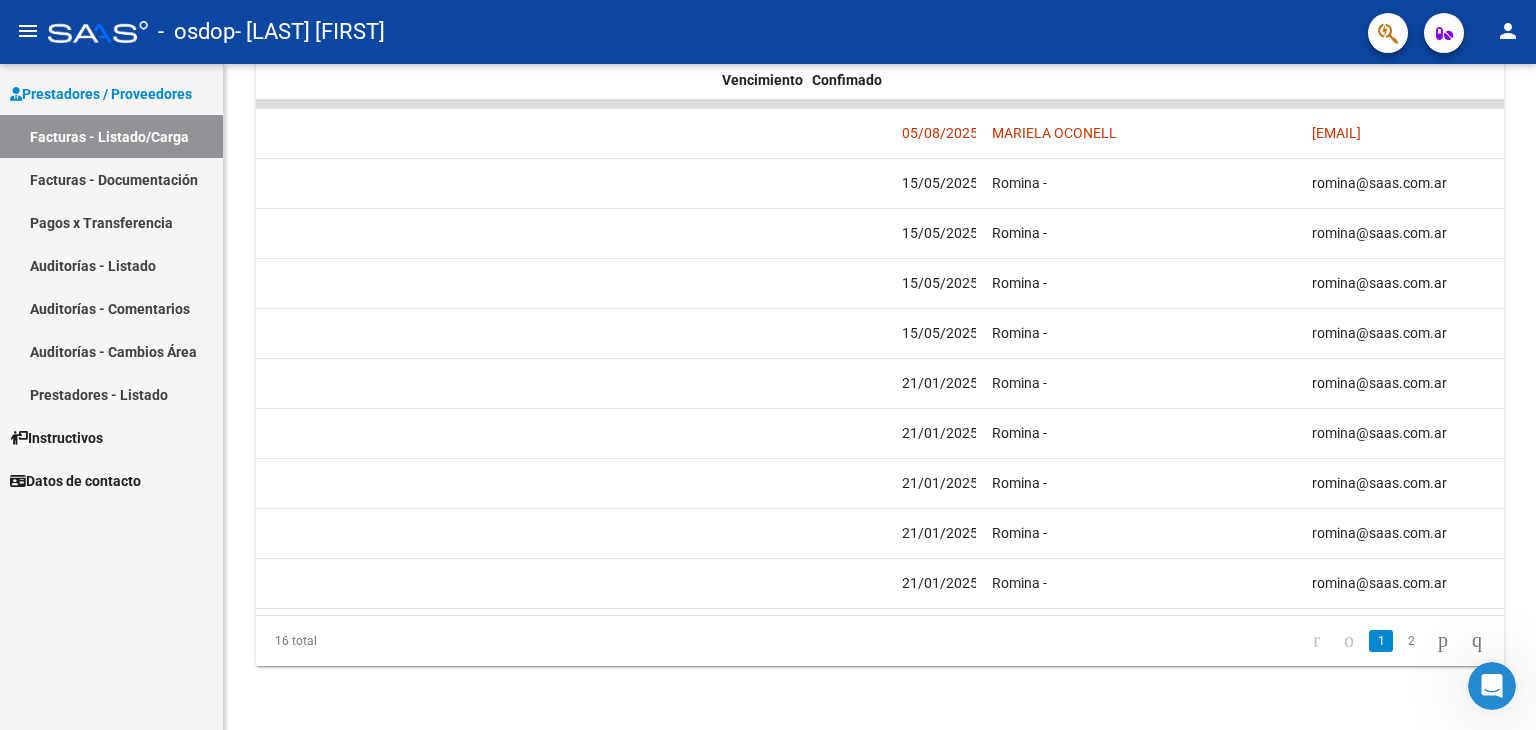 click on "Video tutorial   PRESTADORES -> Listado de CPBTs Emitidos por Prestadores / Proveedores (alt+q)   Cargar Comprobante
cloud_download  CSV  cloud_download  EXCEL  cloud_download  Estandar   Descarga Masiva
Filtros Id Area Area Todos Confirmado   Mostrar totalizadores   FILTROS DEL COMPROBANTE  Comprobante Tipo Comprobante Tipo Start date – End date Fec. Comprobante Desde / Hasta Días Emisión Desde(cant. días) Días Emisión Hasta(cant. días) CUIT / Razón Social Pto. Venta Nro. Comprobante Código SSS CAE Válido CAE Válido Todos Cargado Módulo Hosp. Todos Tiene facturacion Apócrifa Hospital Refes  FILTROS DE INTEGRACION  Período De Prestación Campos del Archivo de Rendición Devuelto x SSS (dr_envio) Todos Rendido x SSS (dr_envio) Tipo de Registro Tipo de Registro Período Presentación Período Presentación Campos del Legajo Asociado (preaprobación) Afiliado Legajo (cuil/nombre) Todos Solo facturas preaprobadas  MAS FILTROS  Todos Con Doc. Respaldatoria Todos Con Trazabilidad Todos – – 5" 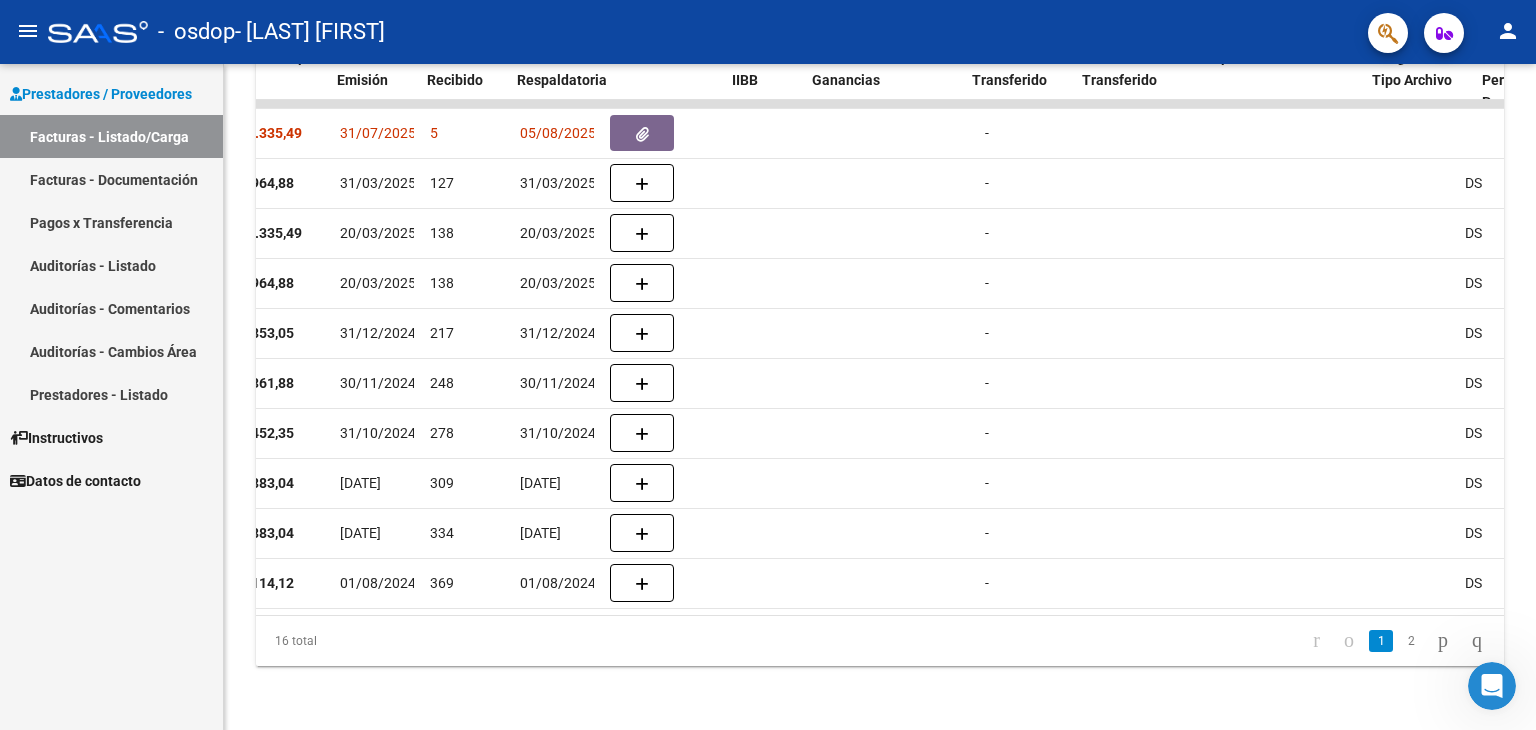 scroll, scrollTop: 0, scrollLeft: 2968, axis: horizontal 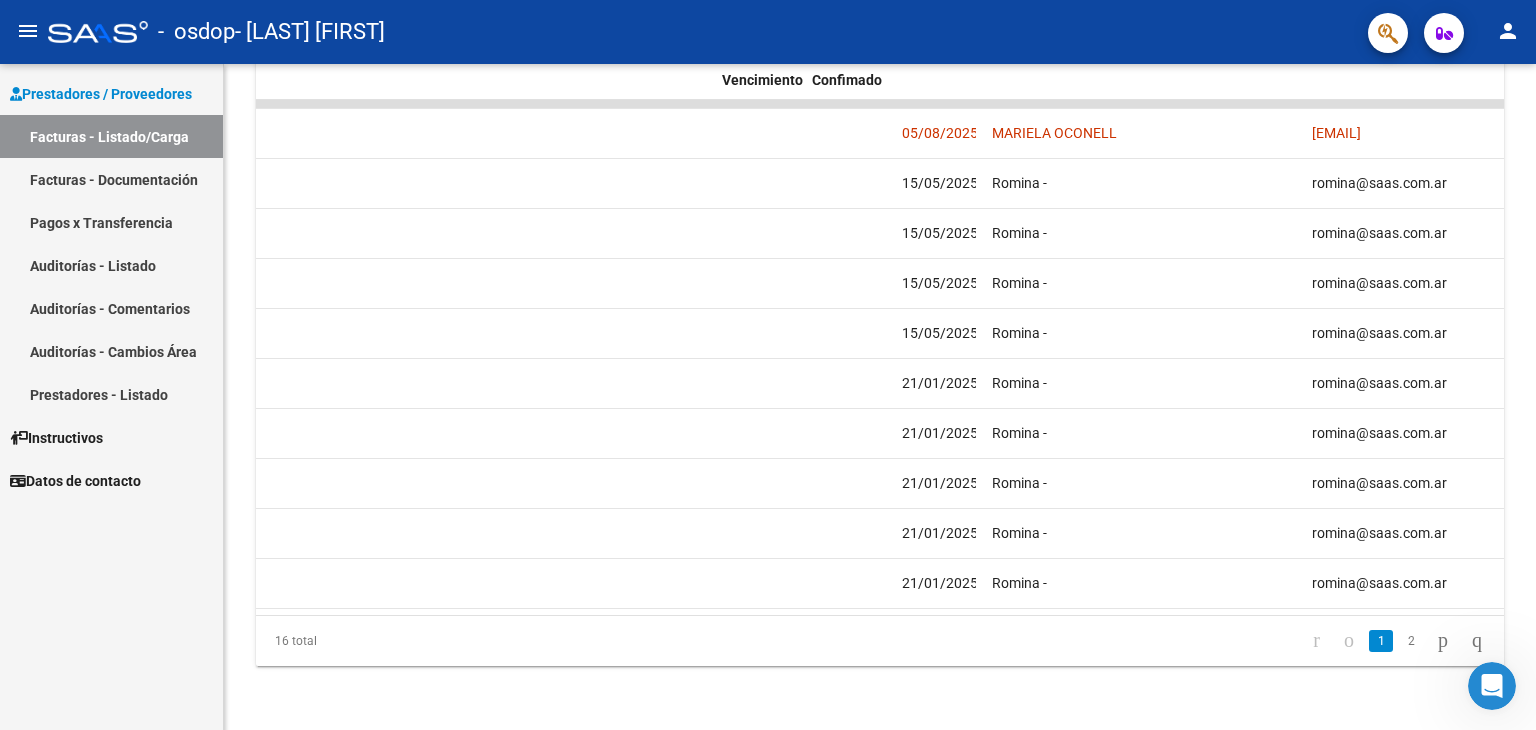 click on "239494  Integración ACUÑA BARBARA    27357026011   Factura C: 1 - 460  $ 111.335,49 31/07/2025 5 05/08/2025  -      202507  1263 CARRIQUIRI CIRO 20575720804 05/08/2025 MARIELA OCONELL mariela.oconell@osdop.org.ar
236312  Integración ACUÑA BARBARA    27357026011   Factura C: 1 - 402  $ 98.964,88 31/03/2025 127 31/03/2025  -     DS 202503 $ 98.964,88 $ 0,00 15/05/2025 Romina - romina@saas.com.ar
236225  Integración ACUÑA BARBARA    27357026011   Factura C: 1 - 391  $ 111.335,49 20/03/2025 138 20/03/2025  -     DS 202502 $ 111.335,49 $ 111.335,49 15/05/2025 Romina - romina@saas.com.ar
236224  Integración ACUÑA BARBARA    27357026011   Factura C: 1 - 392  $ 98.964,88 20/03/2025 138 20/03/2025  -     DS 202502 $ 98.964,88 $ 0,00 15/05/2025 Romina - romina@saas.com.ar
230867  Integración ACUÑA BARBARA    27357026011   Factura C: 1 - 370  $ 61.853,05 31/12/2024 217 31/12/2024  -     DS 202501 $ 61.853,05 $ 0,00 15/05/2025 Romina - romina@saas.com.ar
226491 248  -" 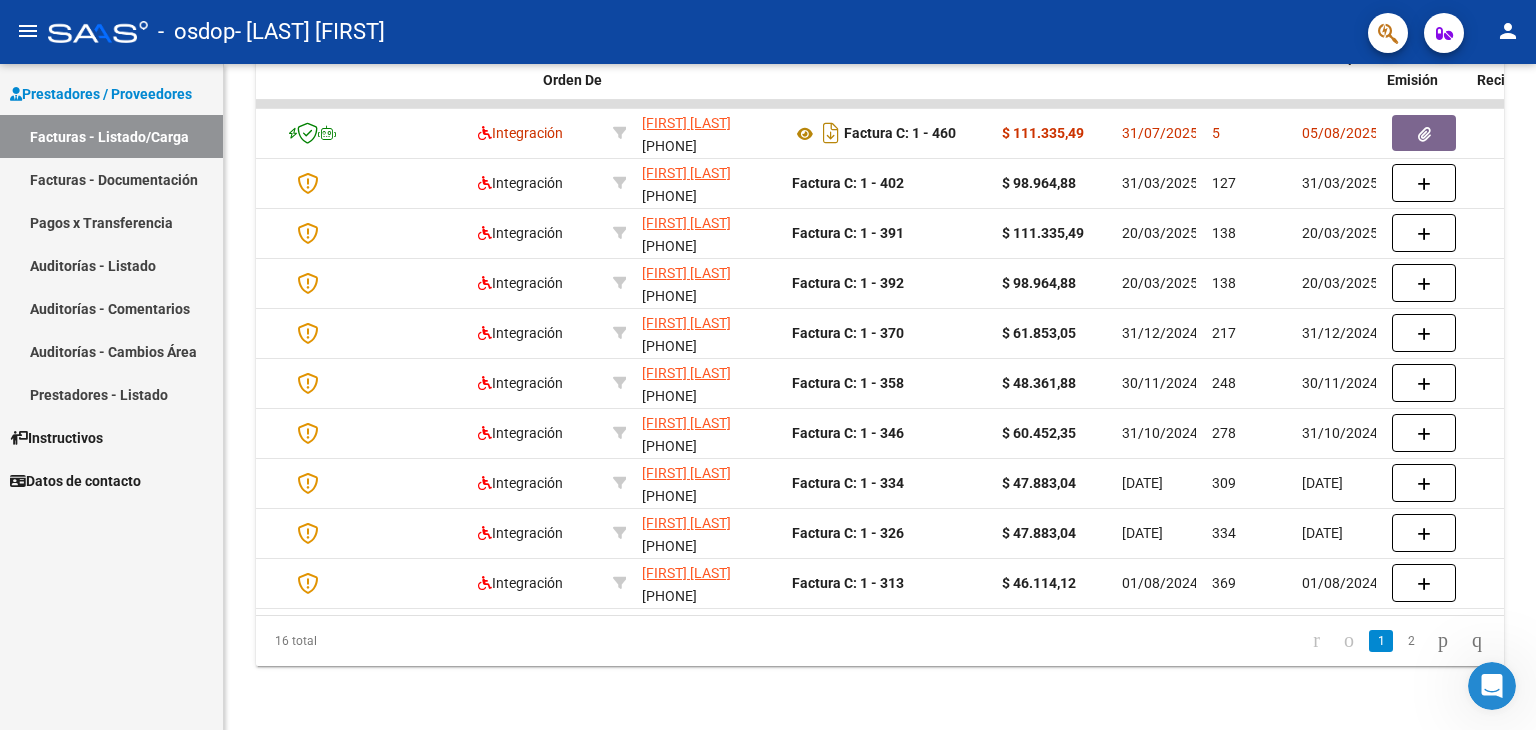 scroll, scrollTop: 0, scrollLeft: 0, axis: both 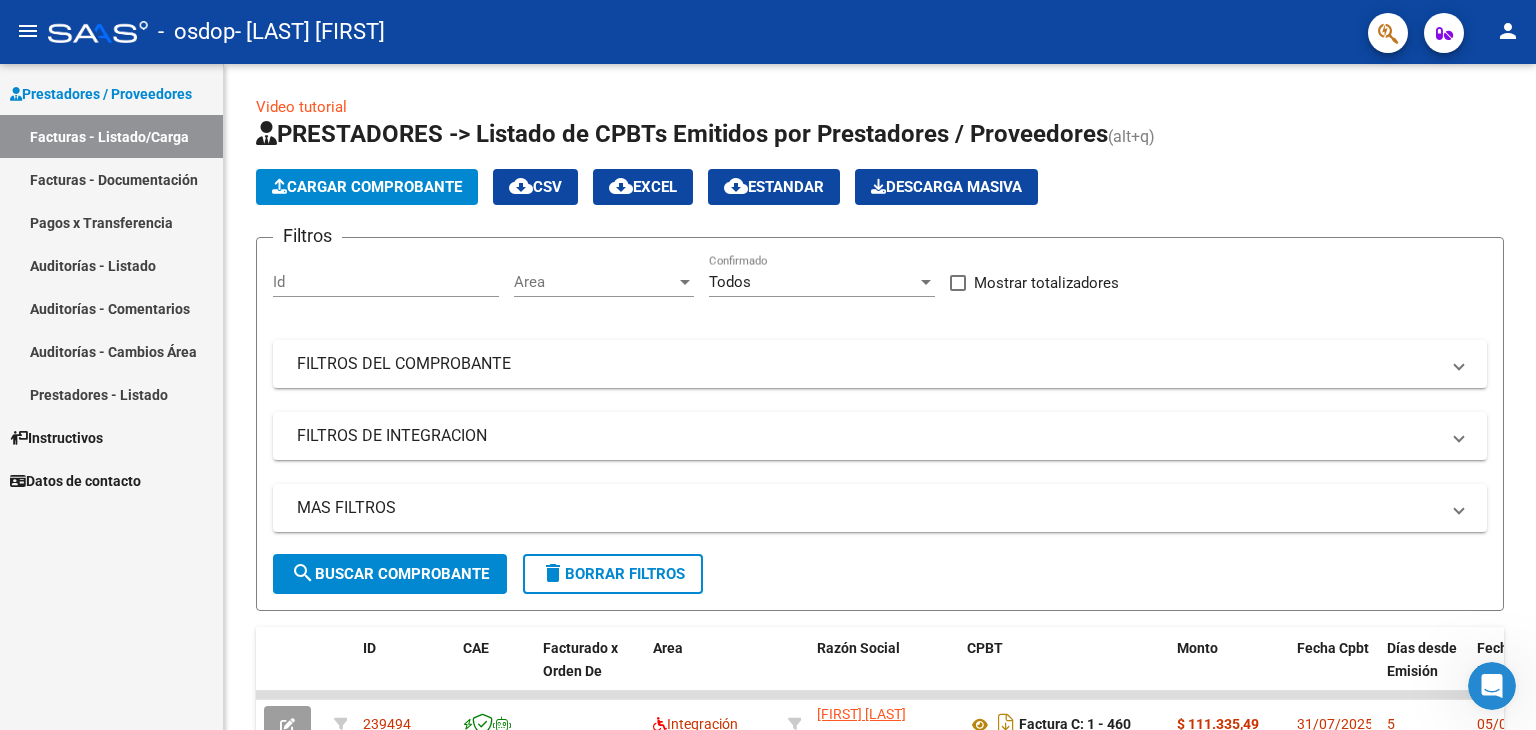 click 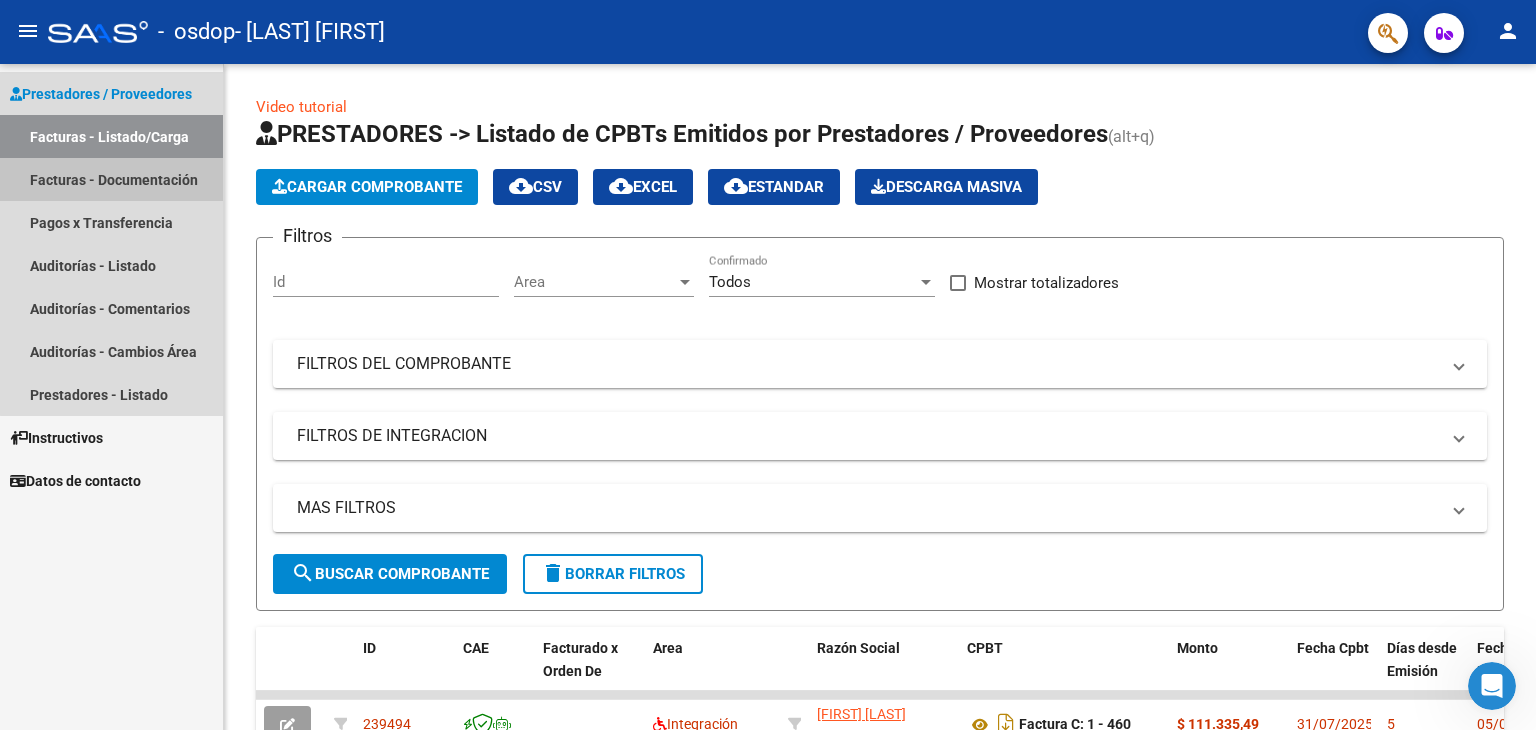 click on "Facturas - Documentación" at bounding box center [111, 179] 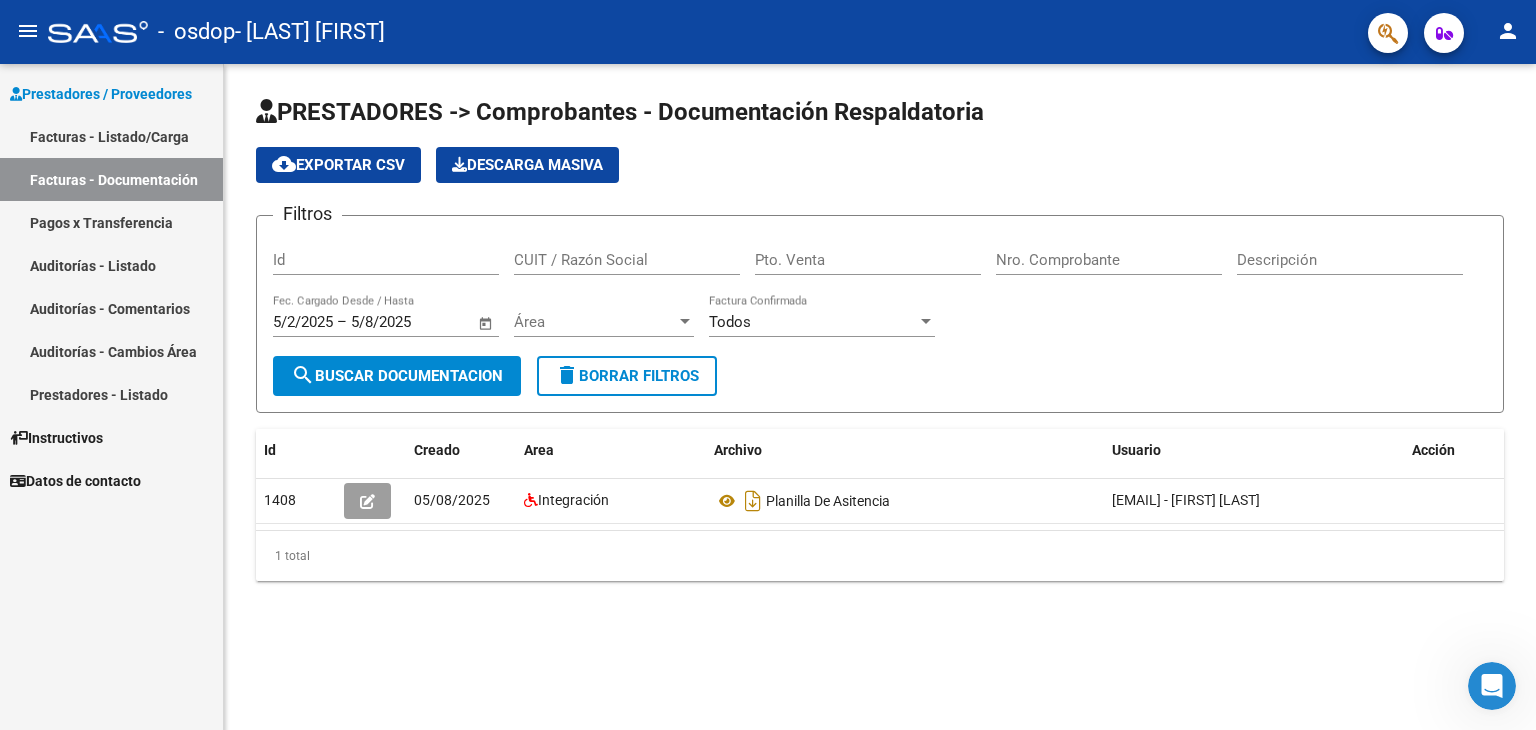 click on "Pagos x Transferencia" at bounding box center (111, 222) 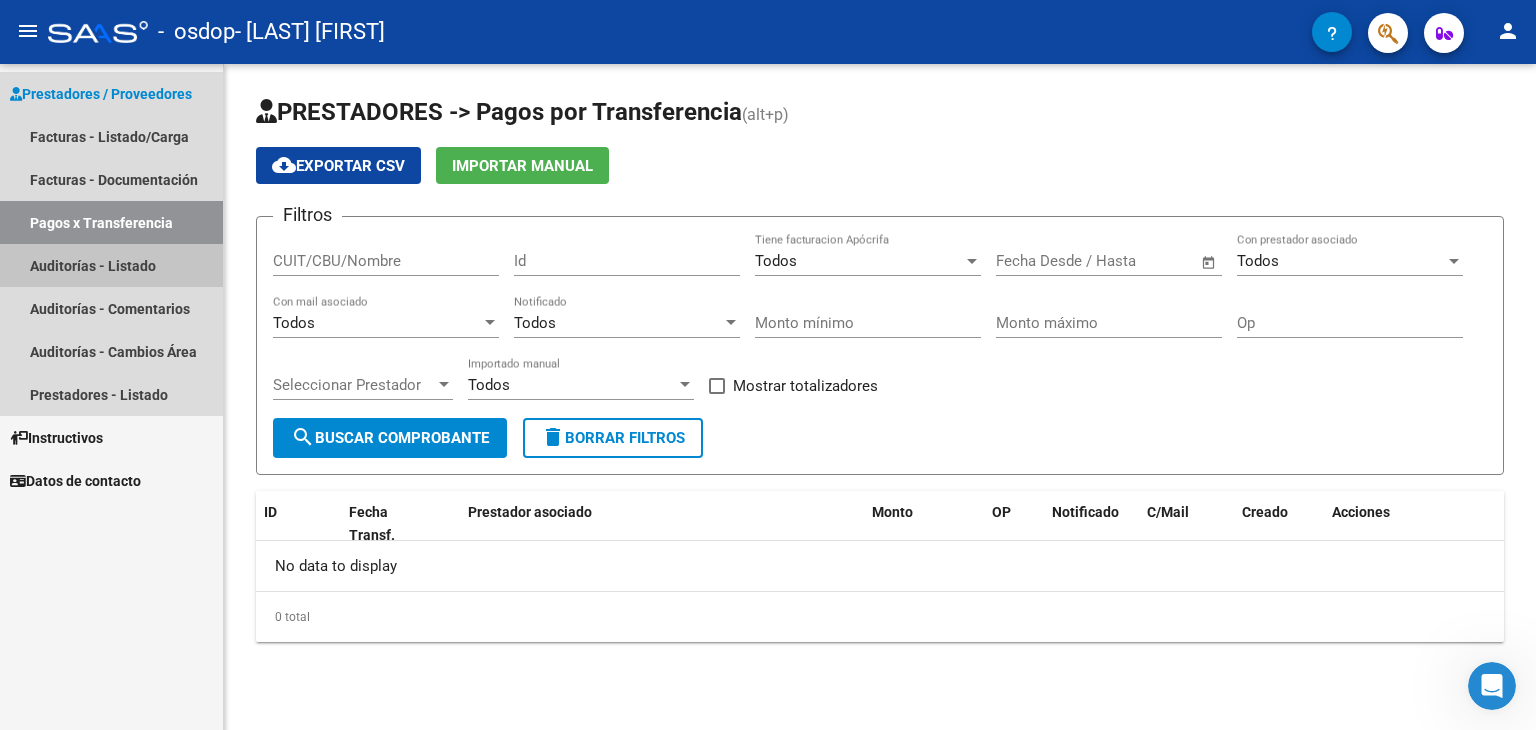 click on "Auditorías - Listado" at bounding box center [111, 265] 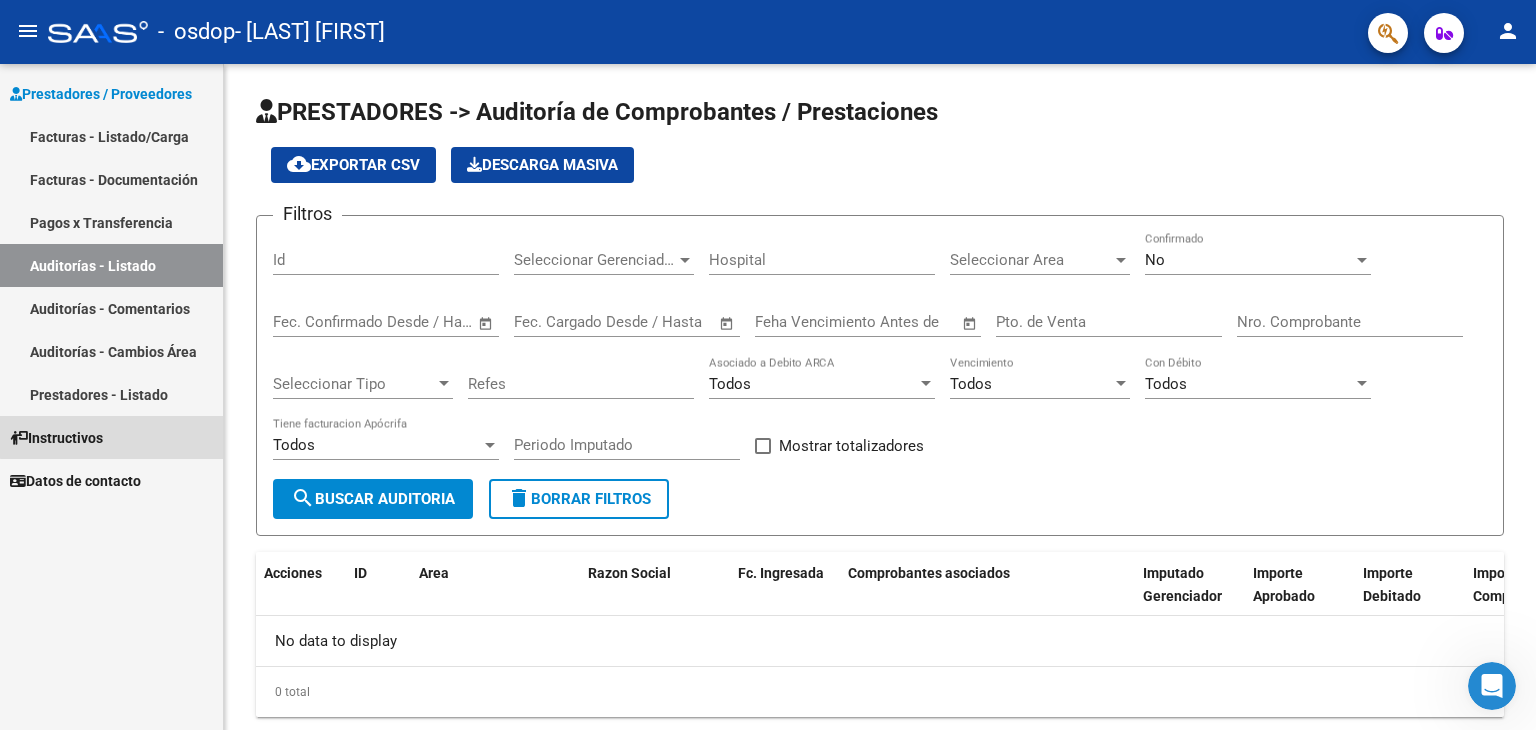 click on "Instructivos" at bounding box center (111, 437) 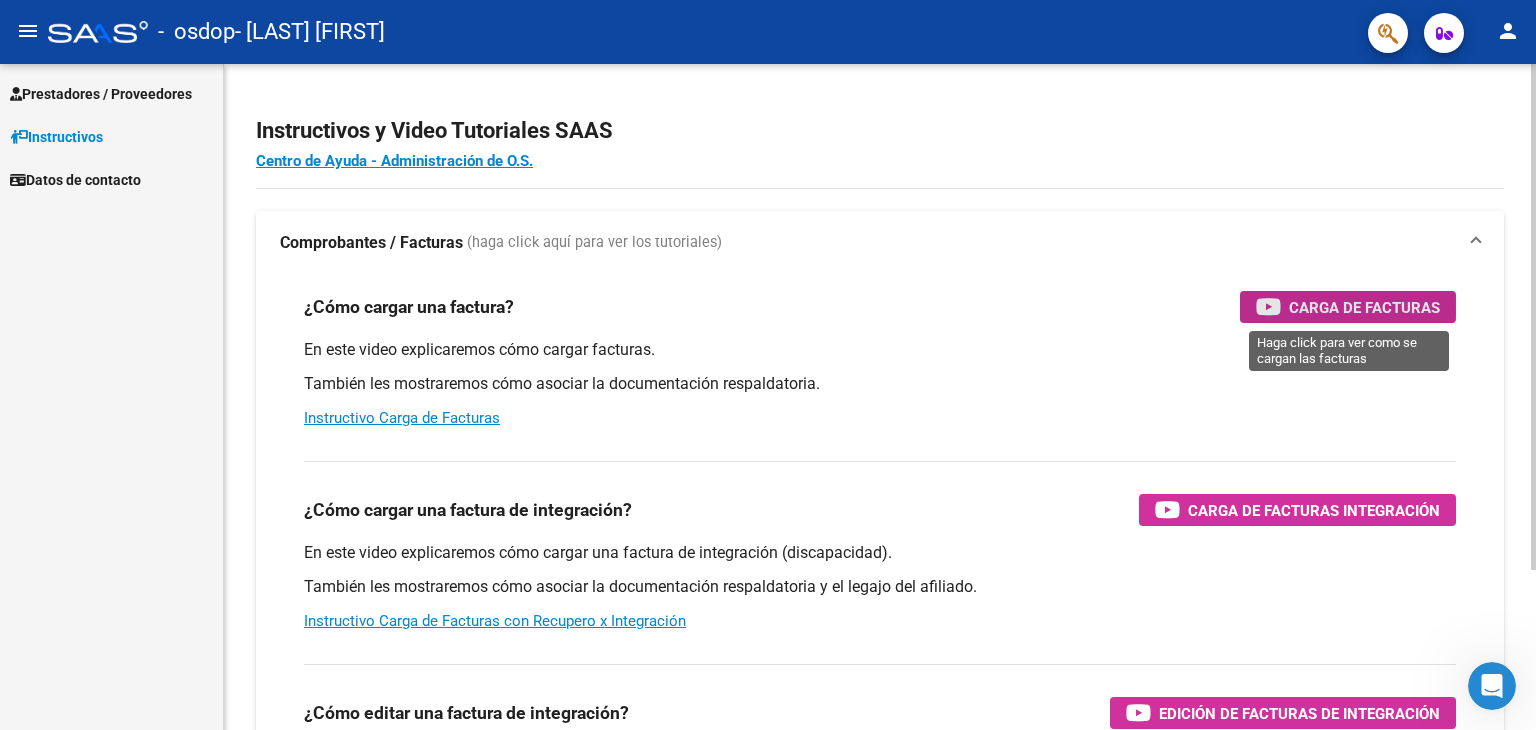 click at bounding box center (1268, 306) 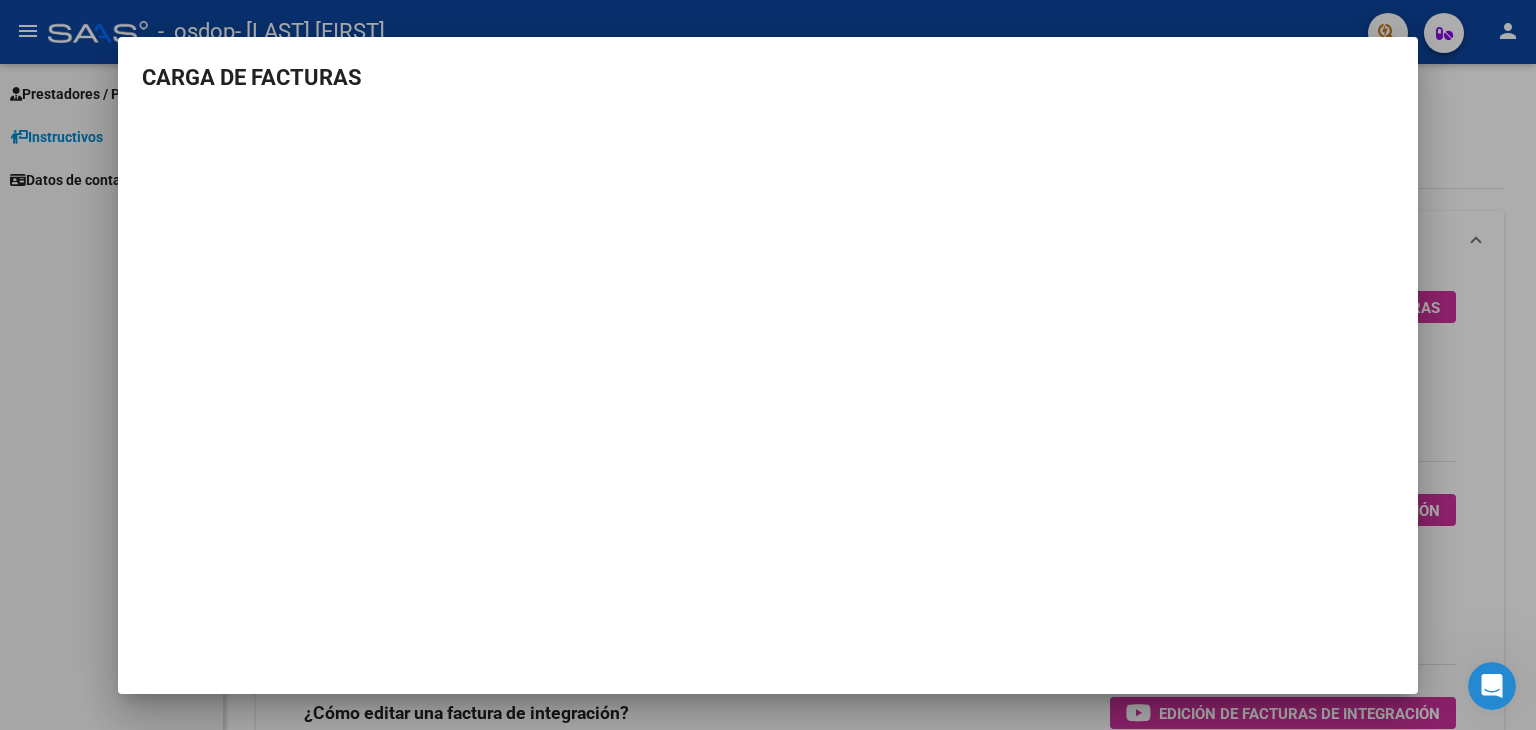click on "CARGA DE FACTURAS" at bounding box center (768, 365) 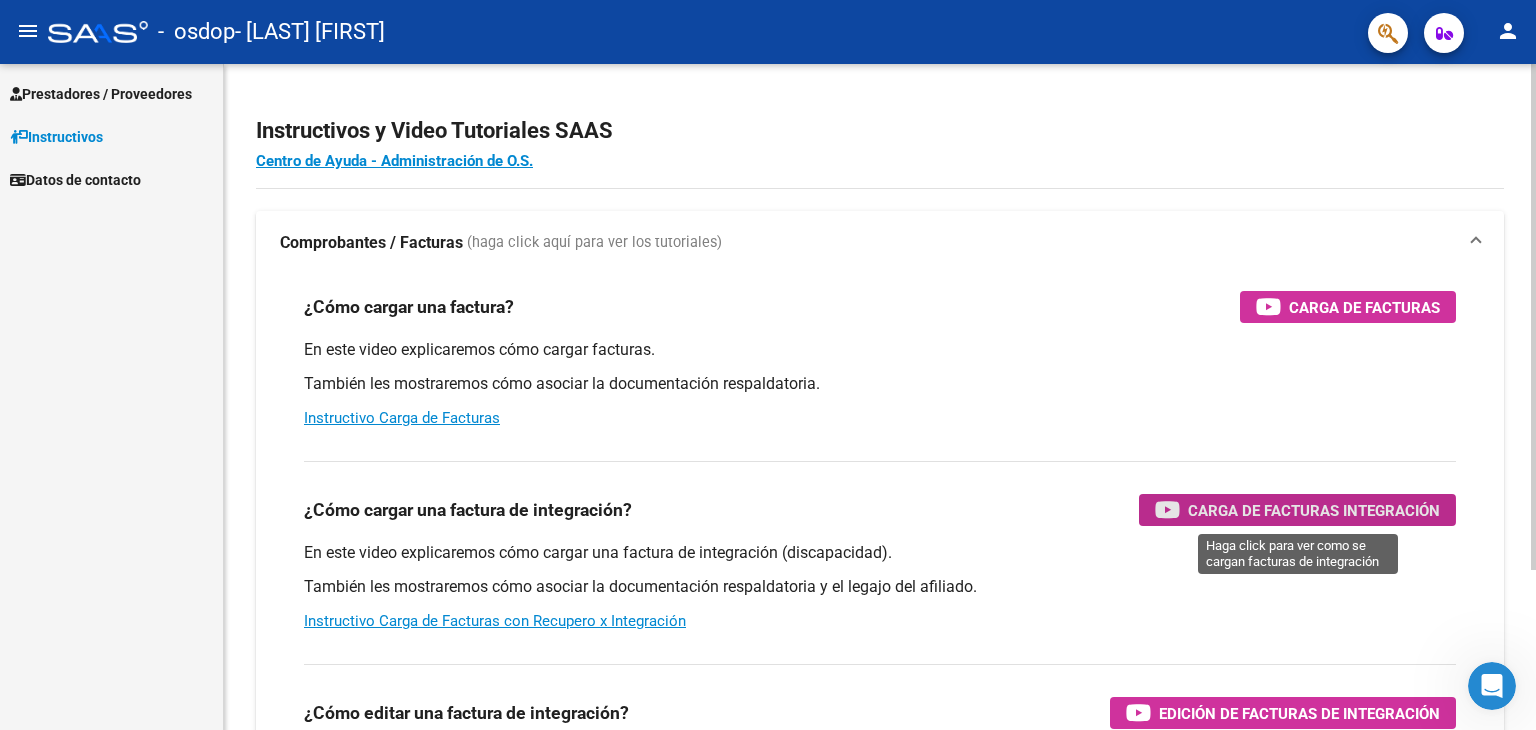 click on "Carga de Facturas Integración" at bounding box center [1314, 510] 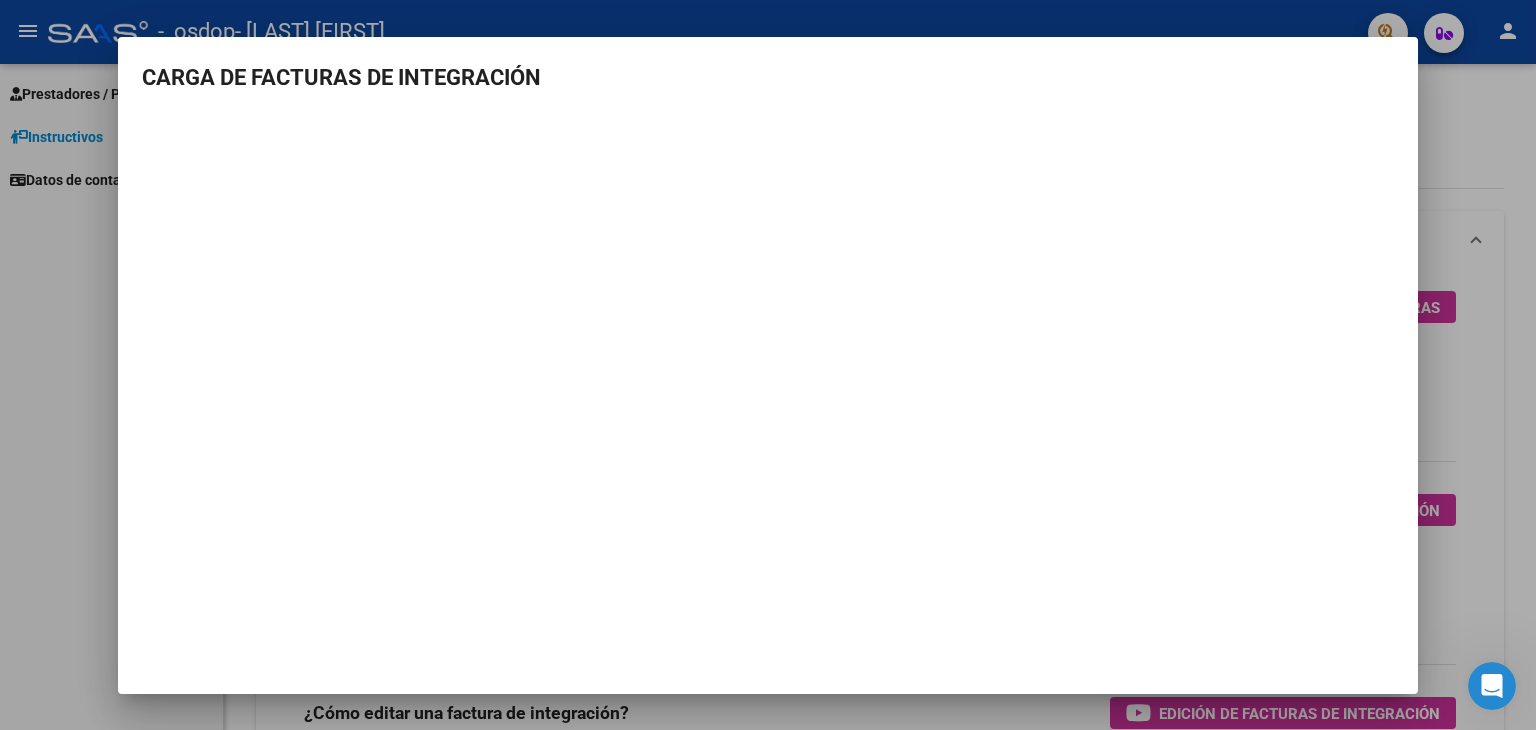 click at bounding box center (768, 365) 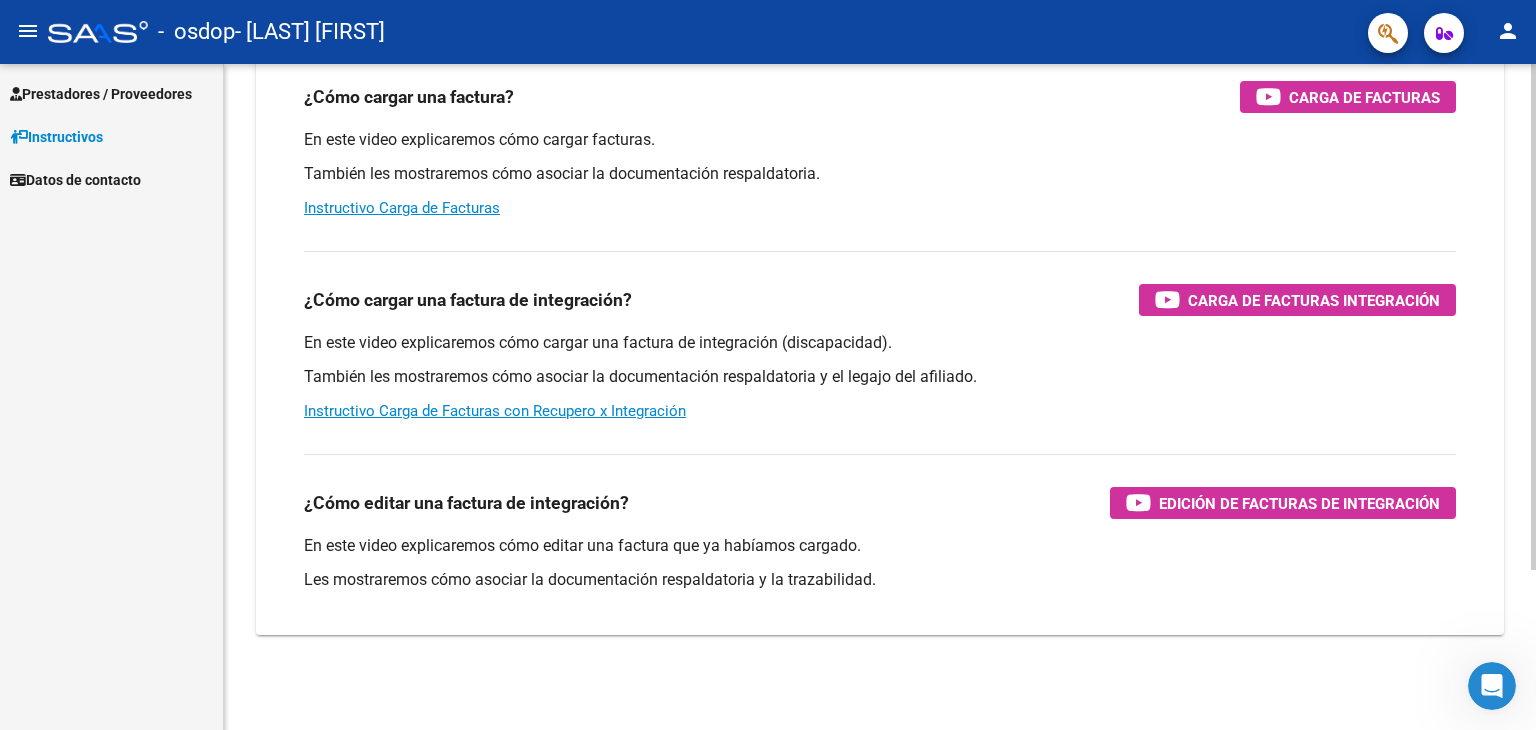 scroll, scrollTop: 211, scrollLeft: 0, axis: vertical 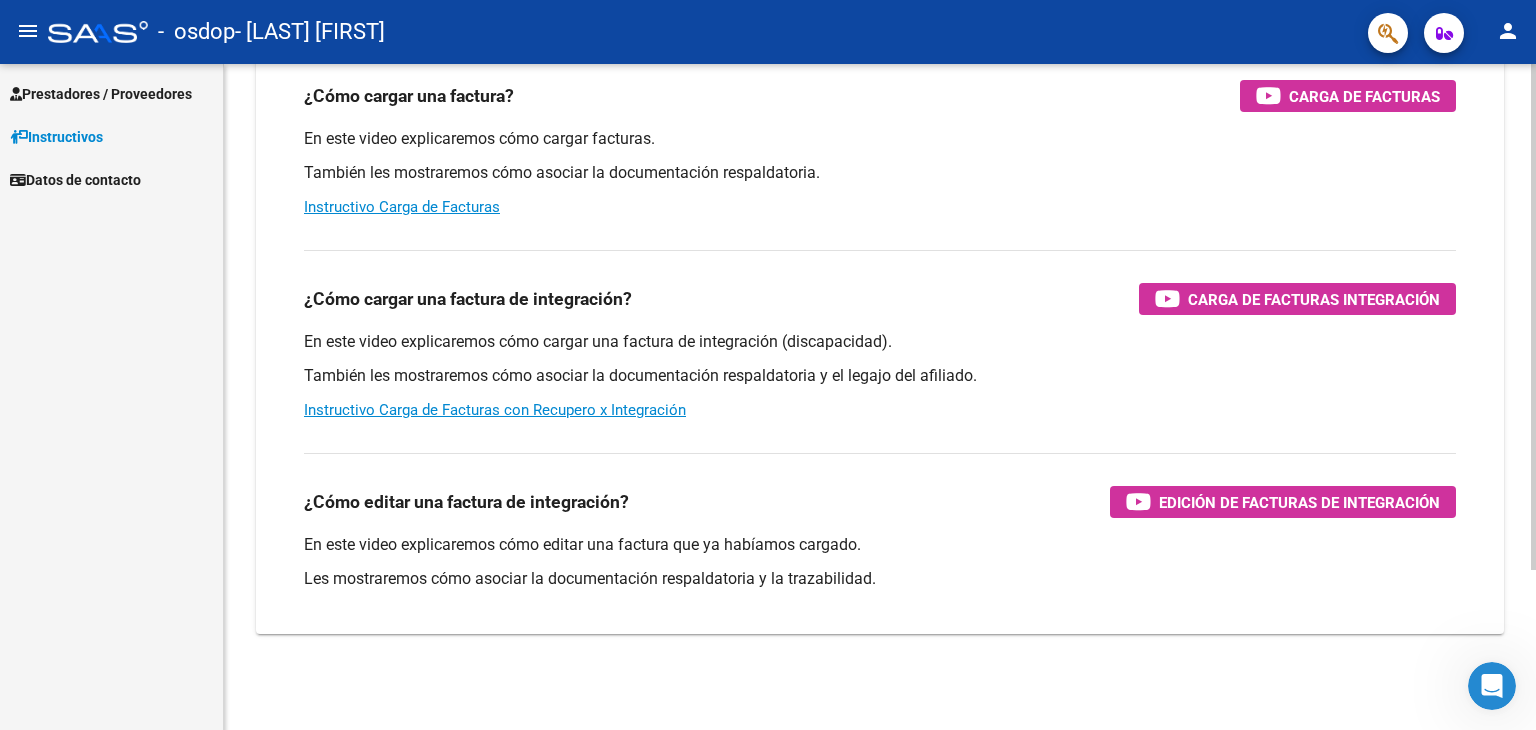 click 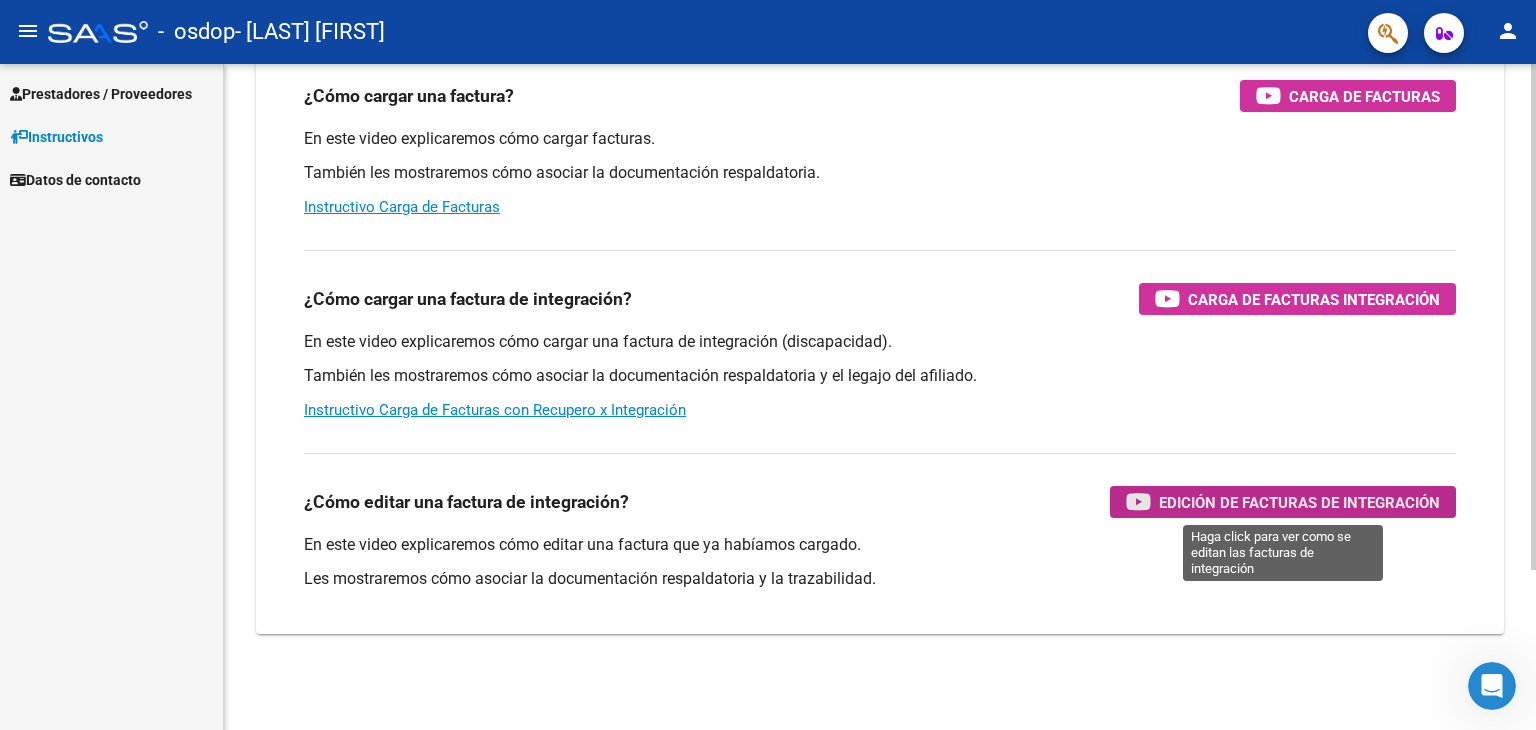 click on "Edición de Facturas de integración" at bounding box center (1299, 502) 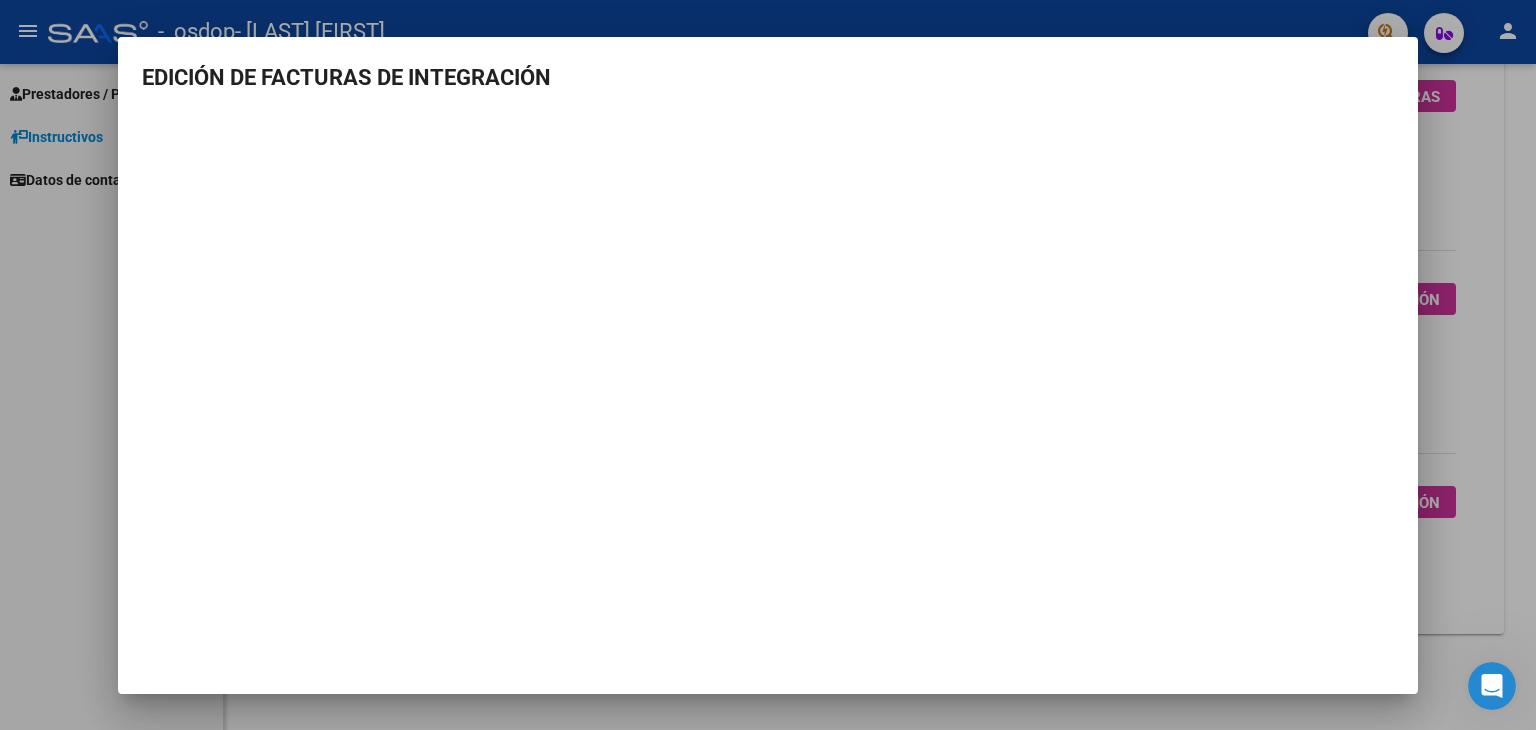 click at bounding box center [768, 365] 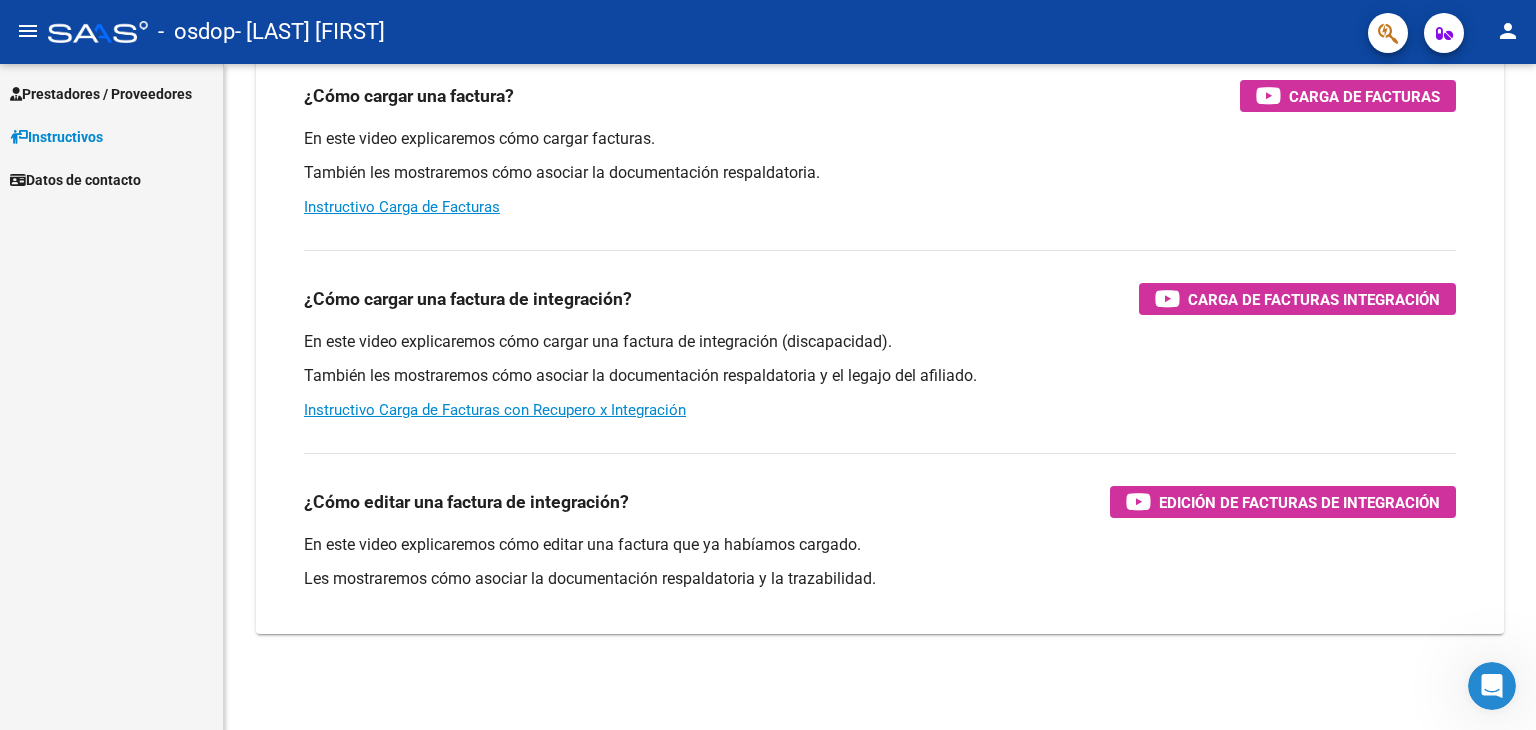 click on "Datos de contacto" at bounding box center [75, 180] 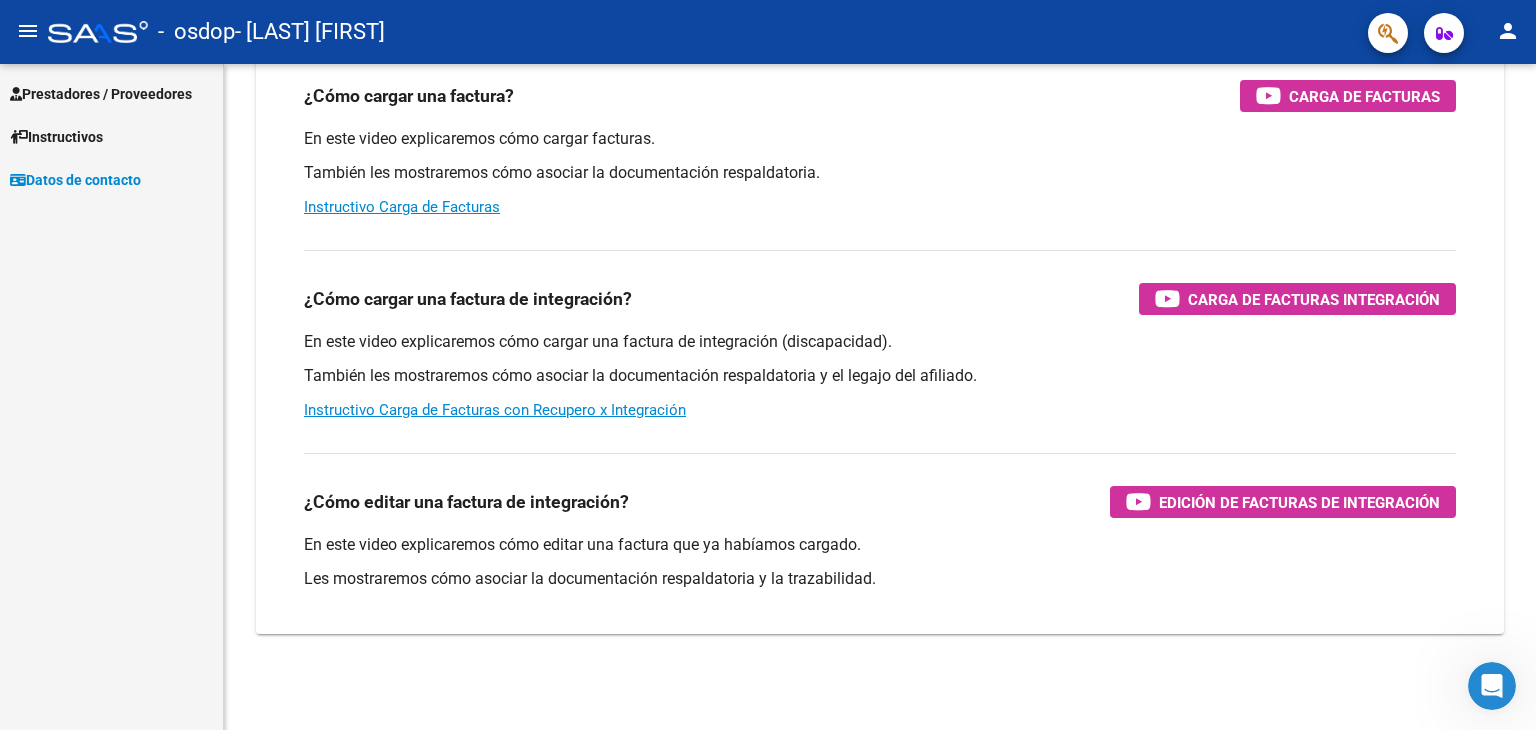 scroll, scrollTop: 0, scrollLeft: 0, axis: both 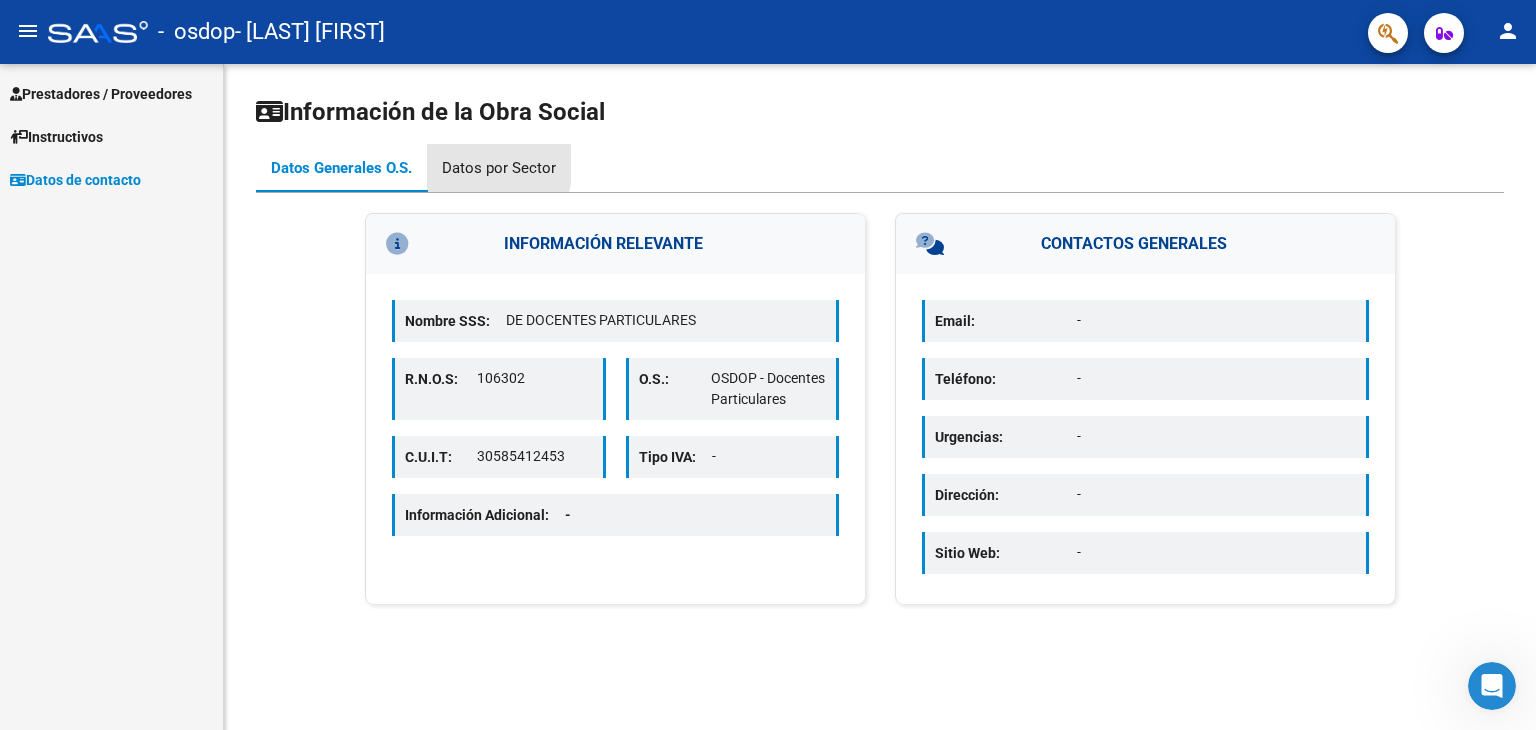 click on "Datos por Sector" at bounding box center [499, 168] 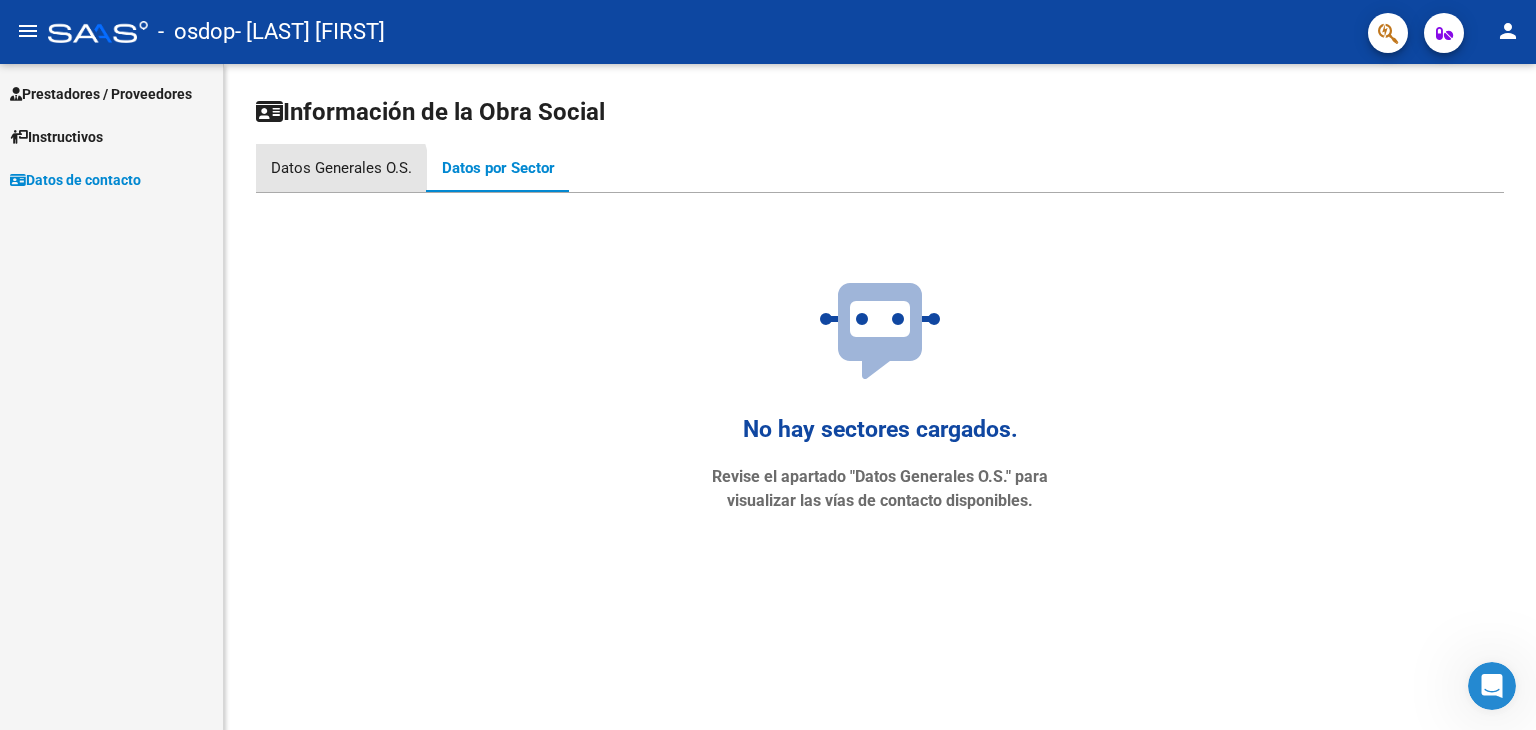 click on "Datos Generales O.S." at bounding box center (341, 168) 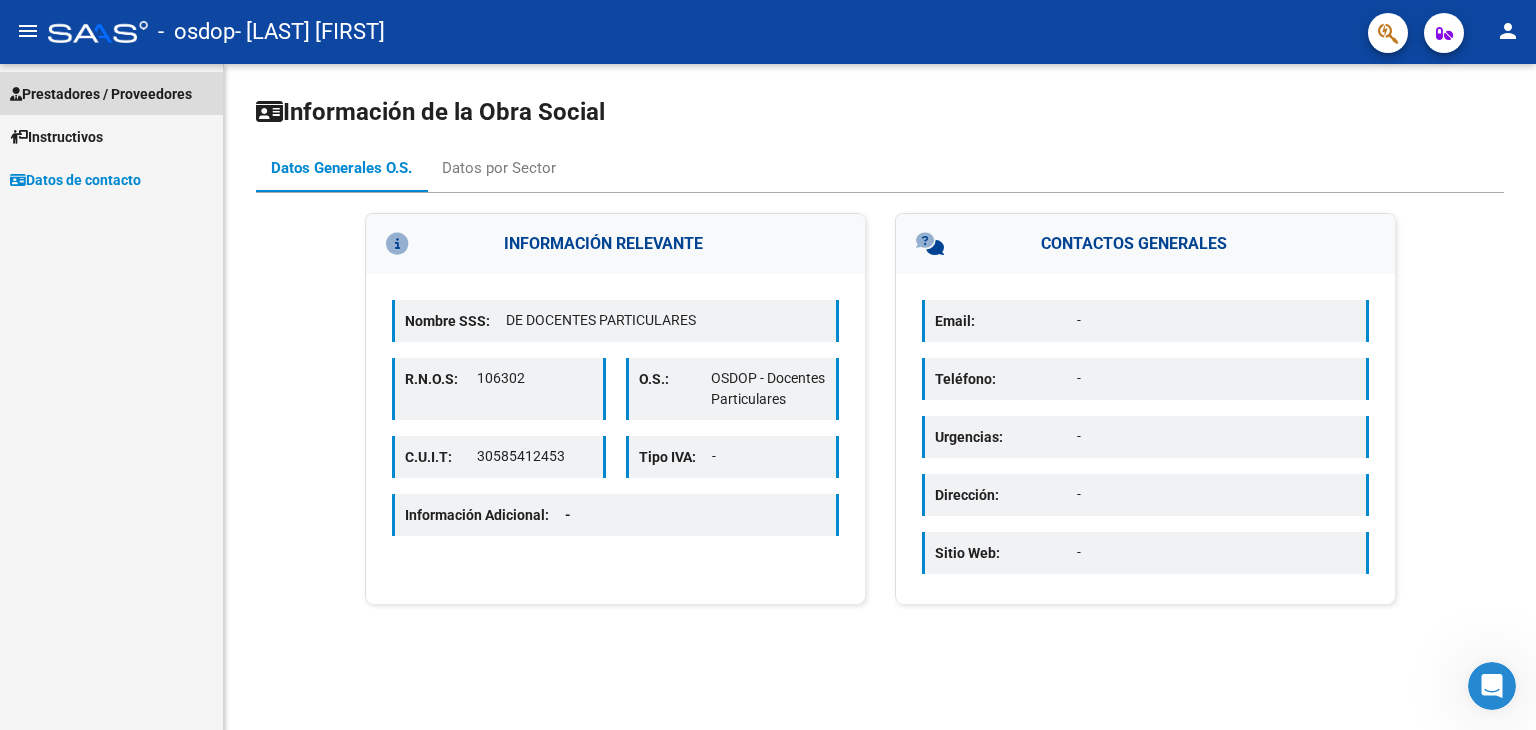 click on "Prestadores / Proveedores" at bounding box center [101, 94] 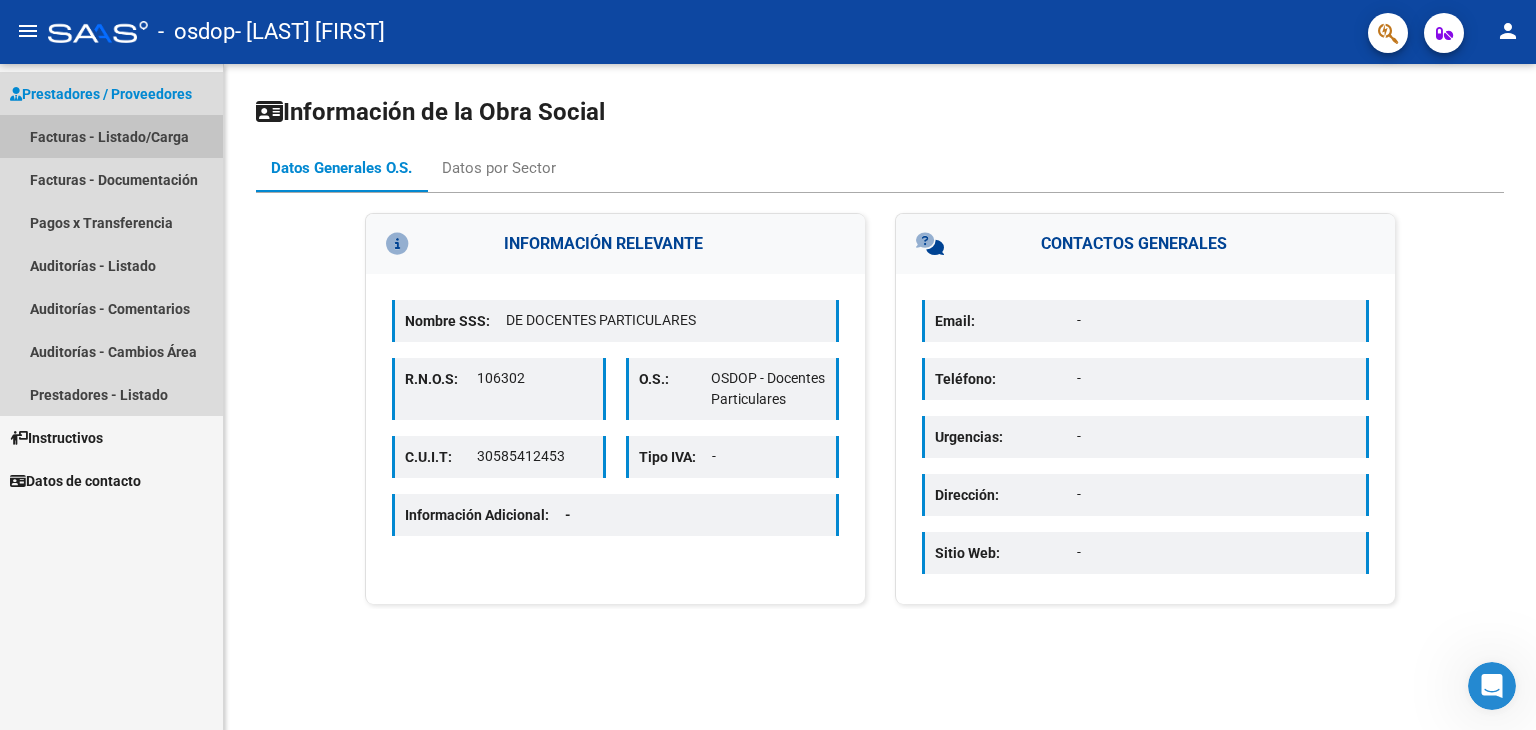 click on "Facturas - Listado/Carga" at bounding box center (111, 136) 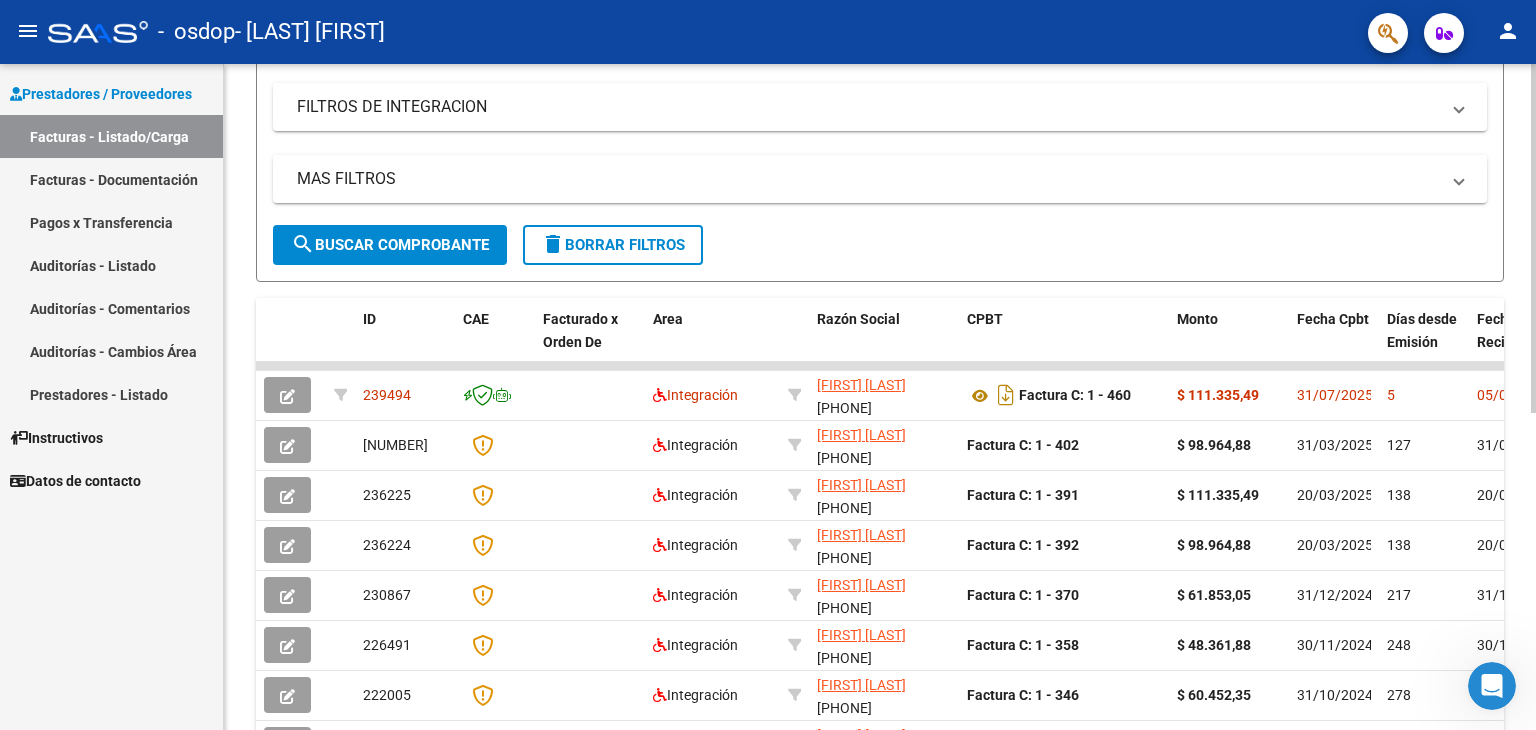 scroll, scrollTop: 348, scrollLeft: 0, axis: vertical 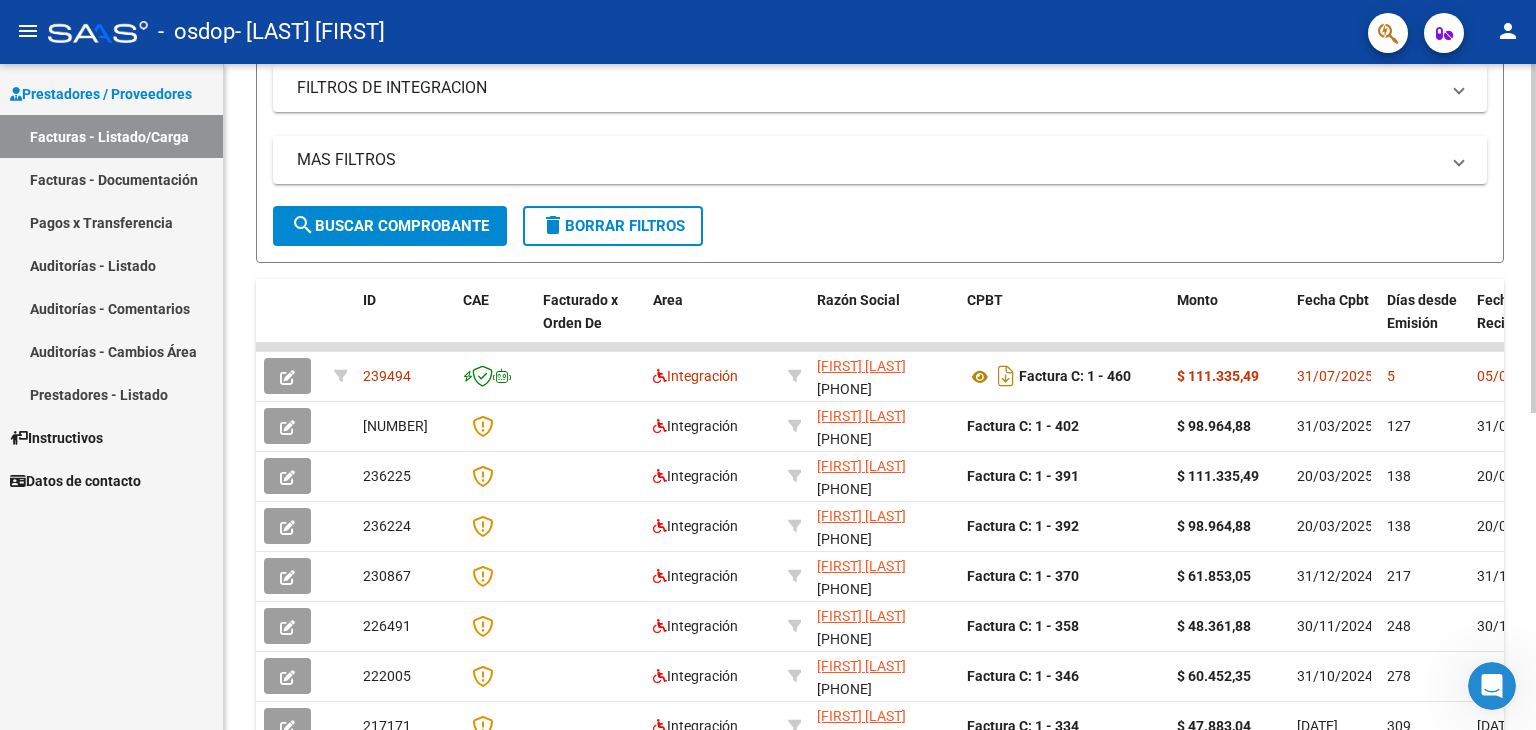 click 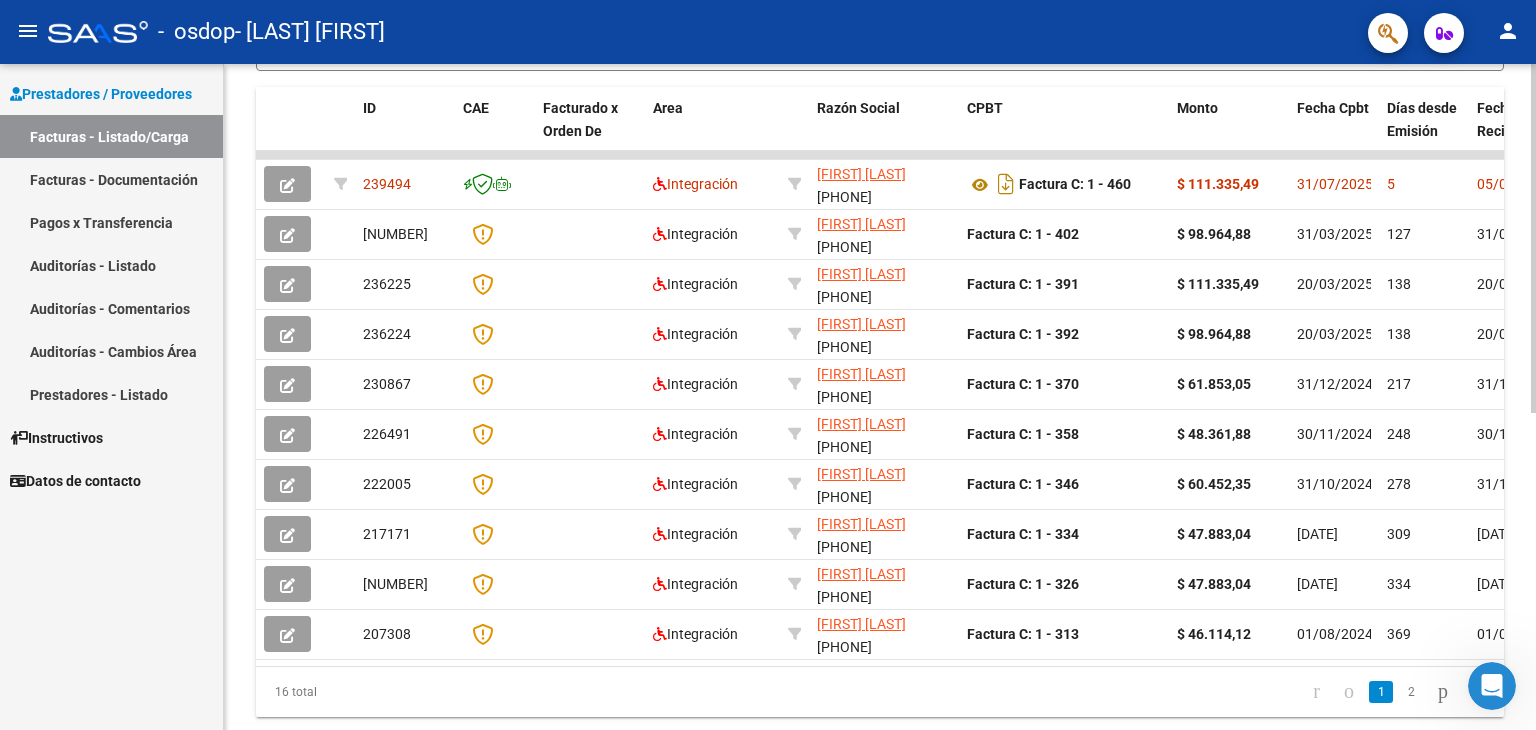 scroll, scrollTop: 604, scrollLeft: 0, axis: vertical 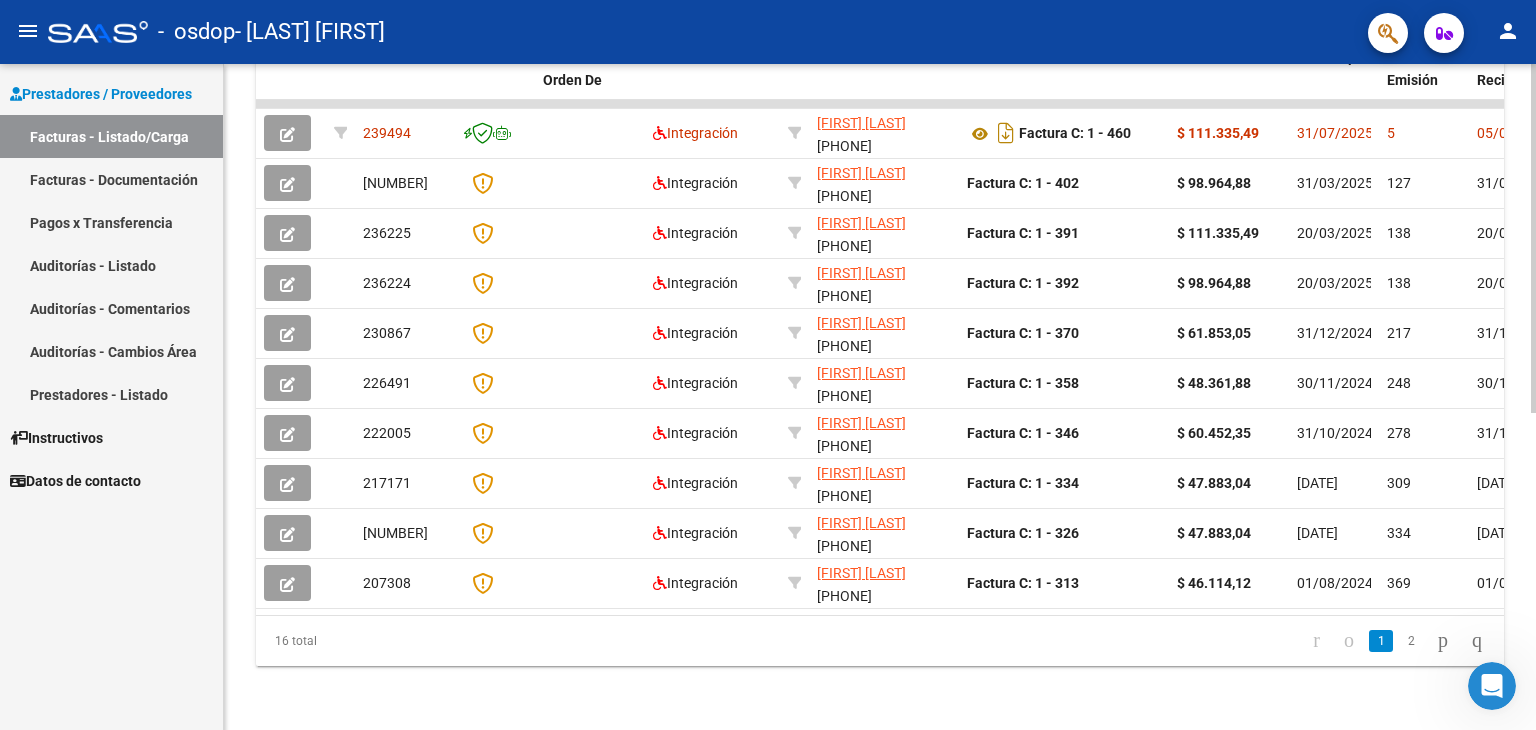 click 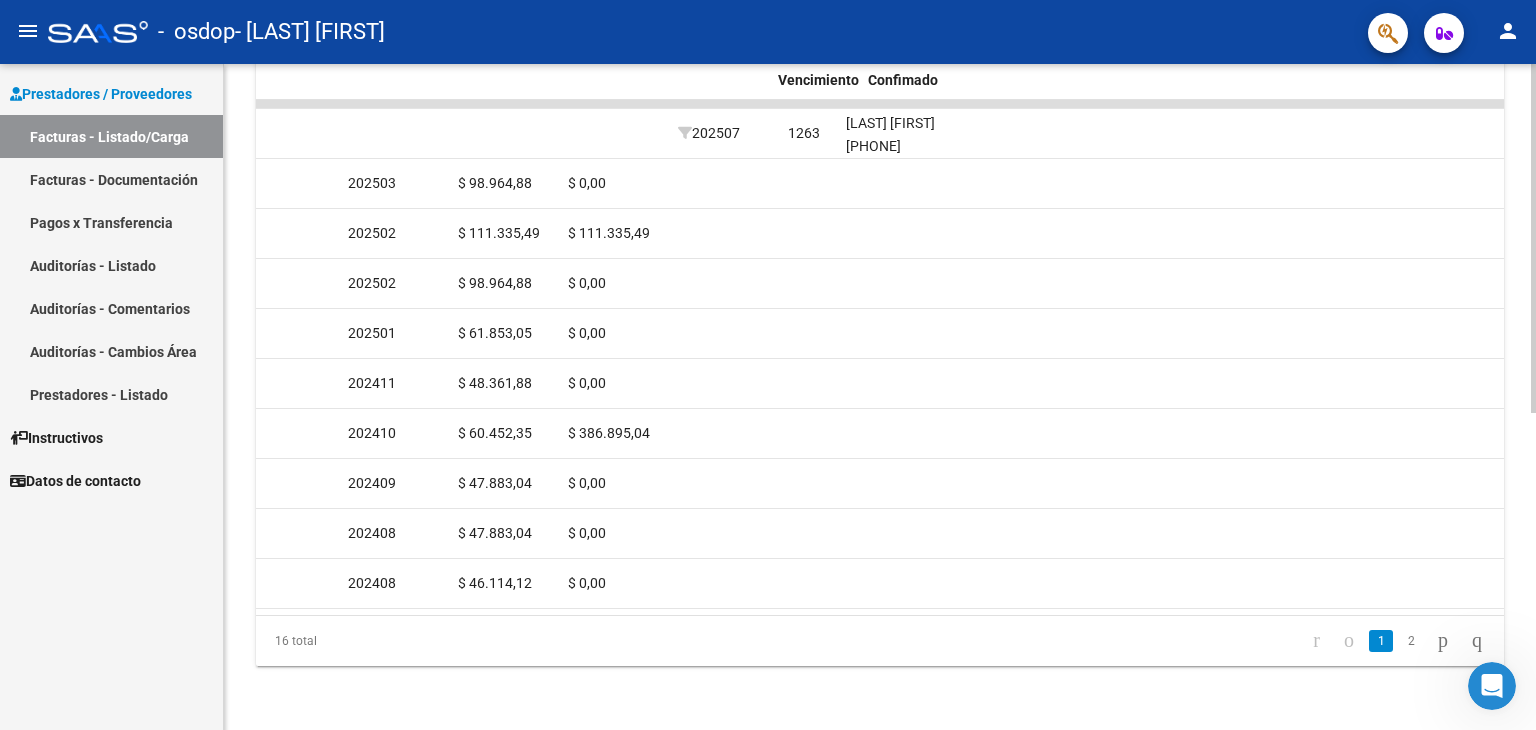 scroll, scrollTop: 0, scrollLeft: 2912, axis: horizontal 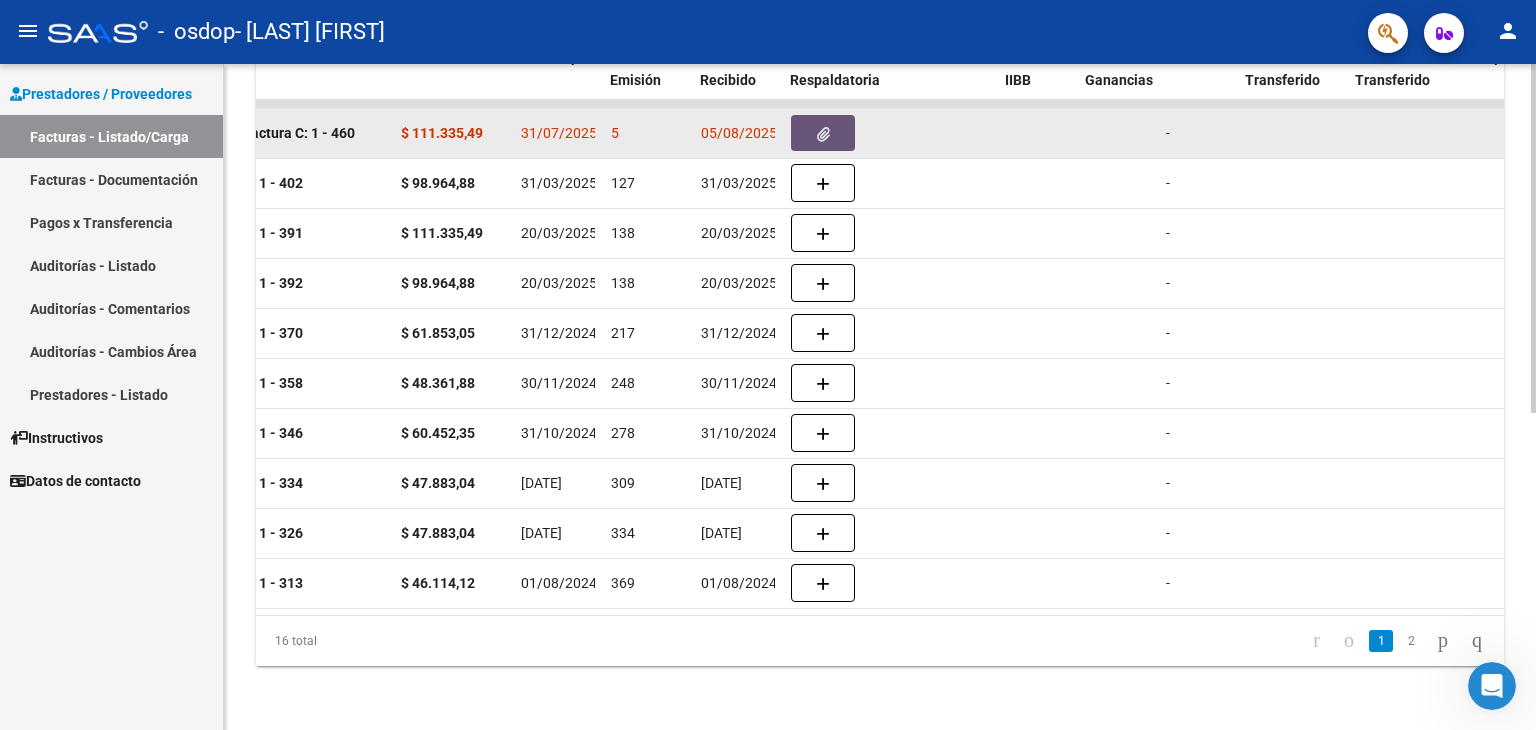 click 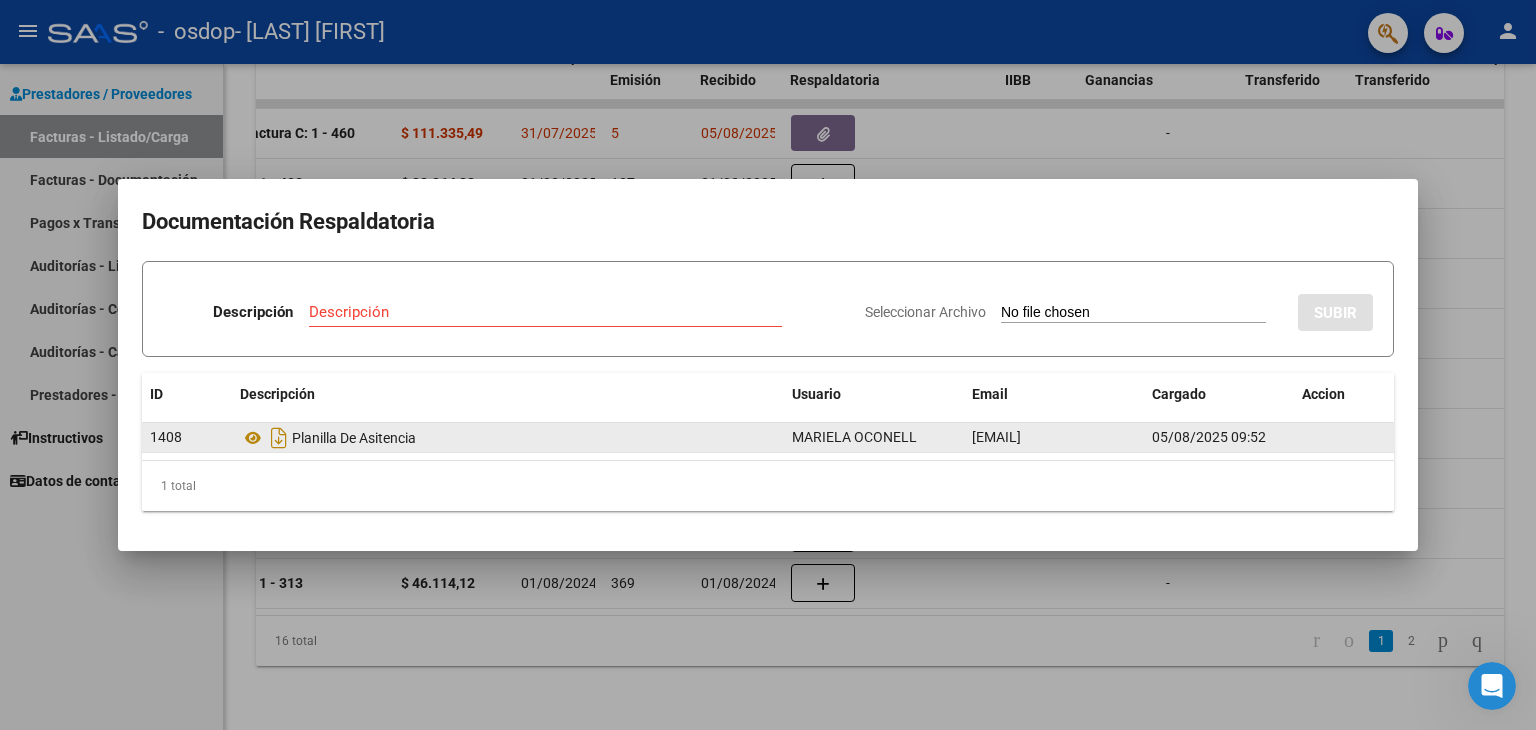 click on "Planilla De Asitencia" 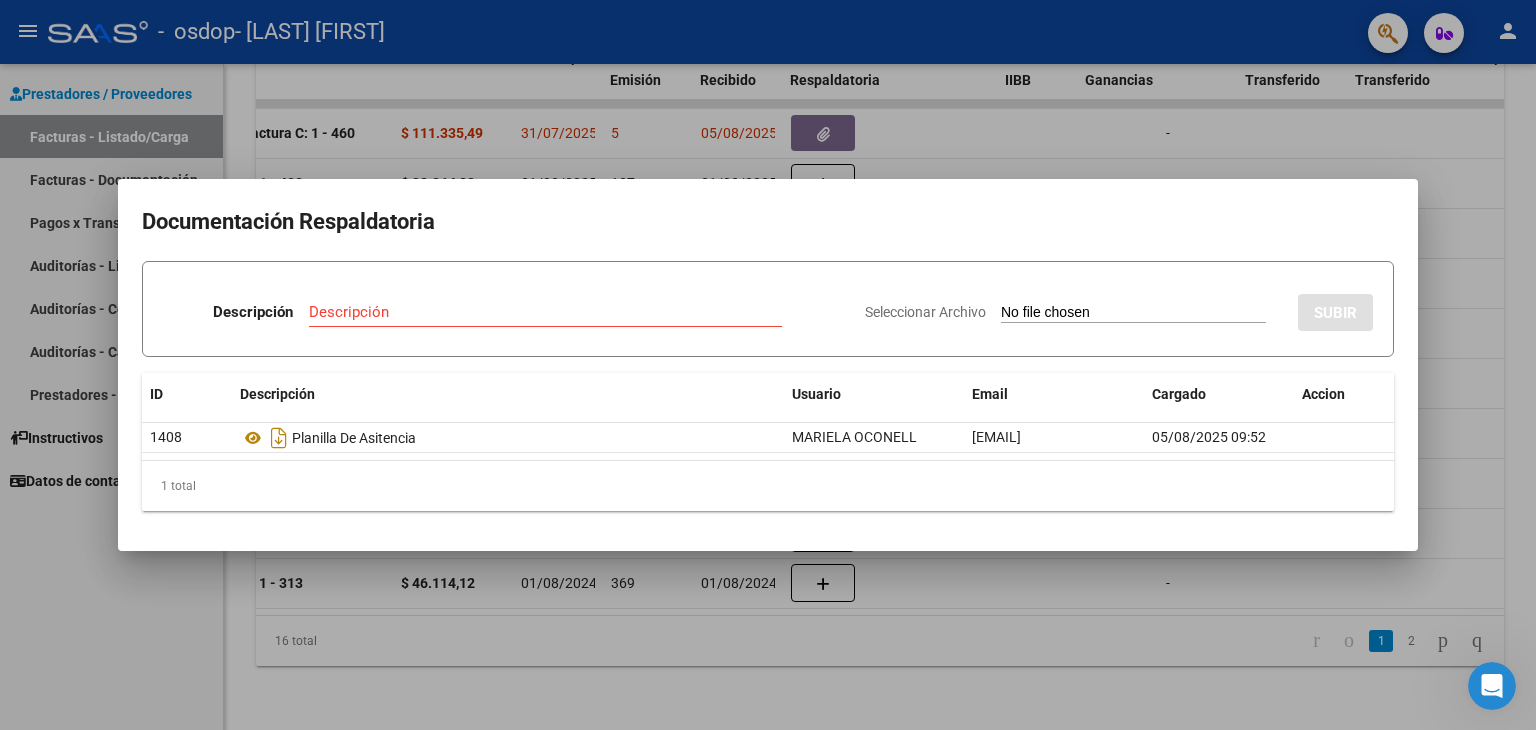 click at bounding box center [768, 365] 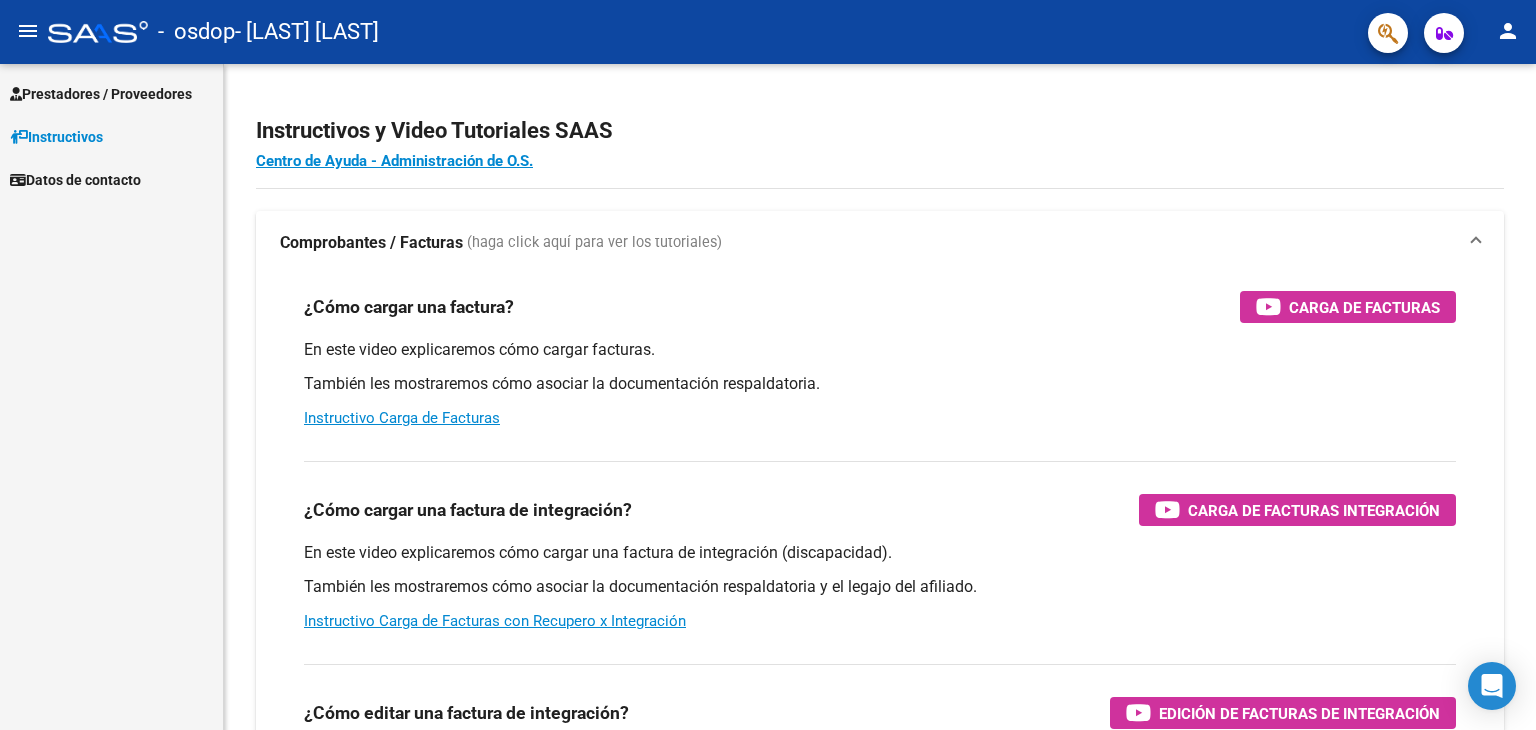 scroll, scrollTop: 0, scrollLeft: 0, axis: both 